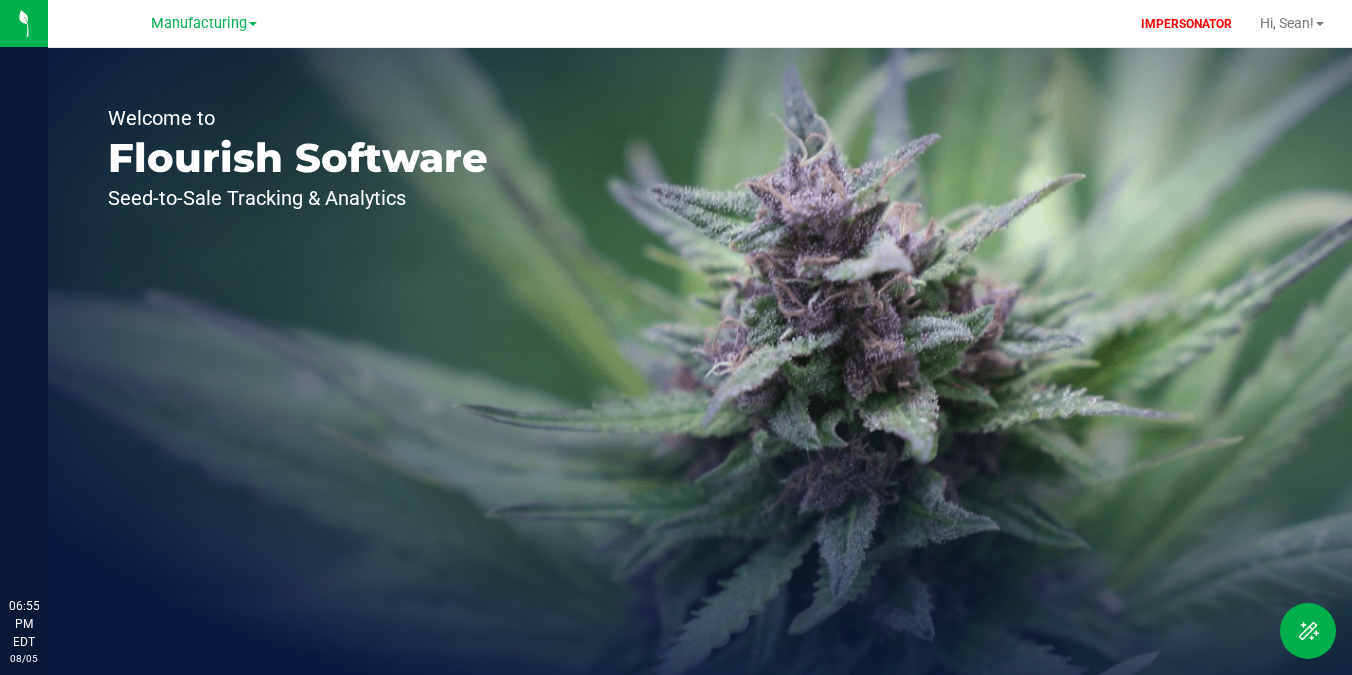 scroll, scrollTop: 0, scrollLeft: 0, axis: both 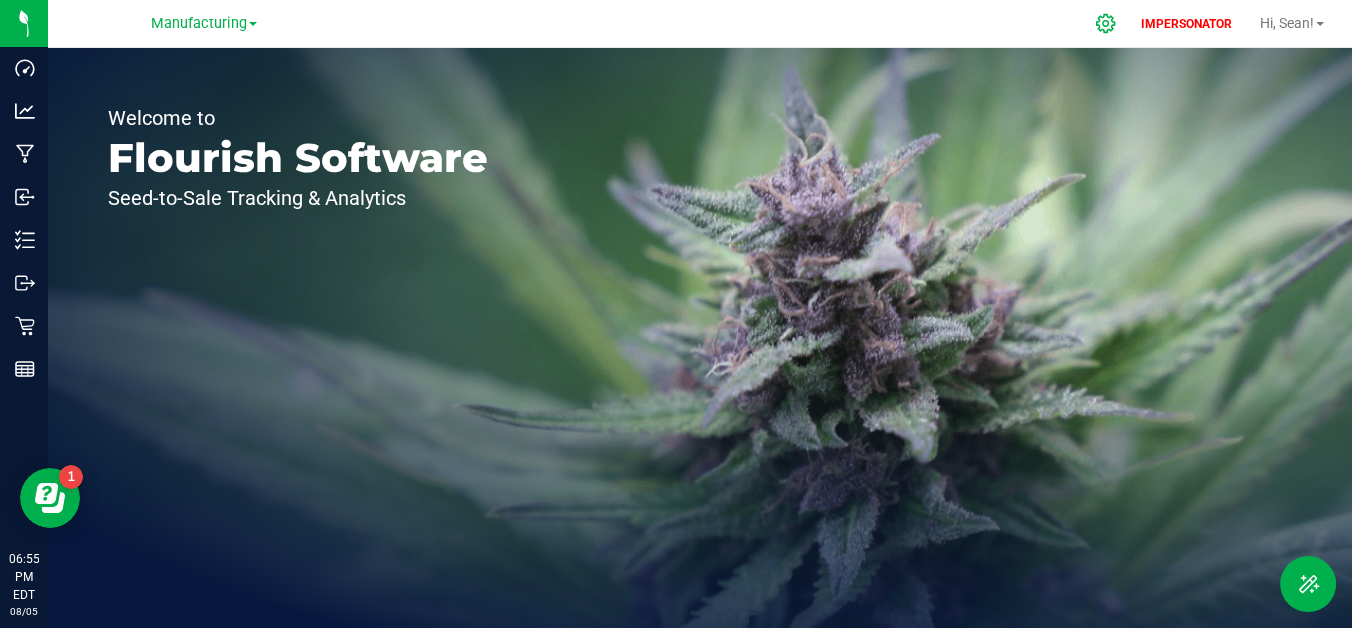 click 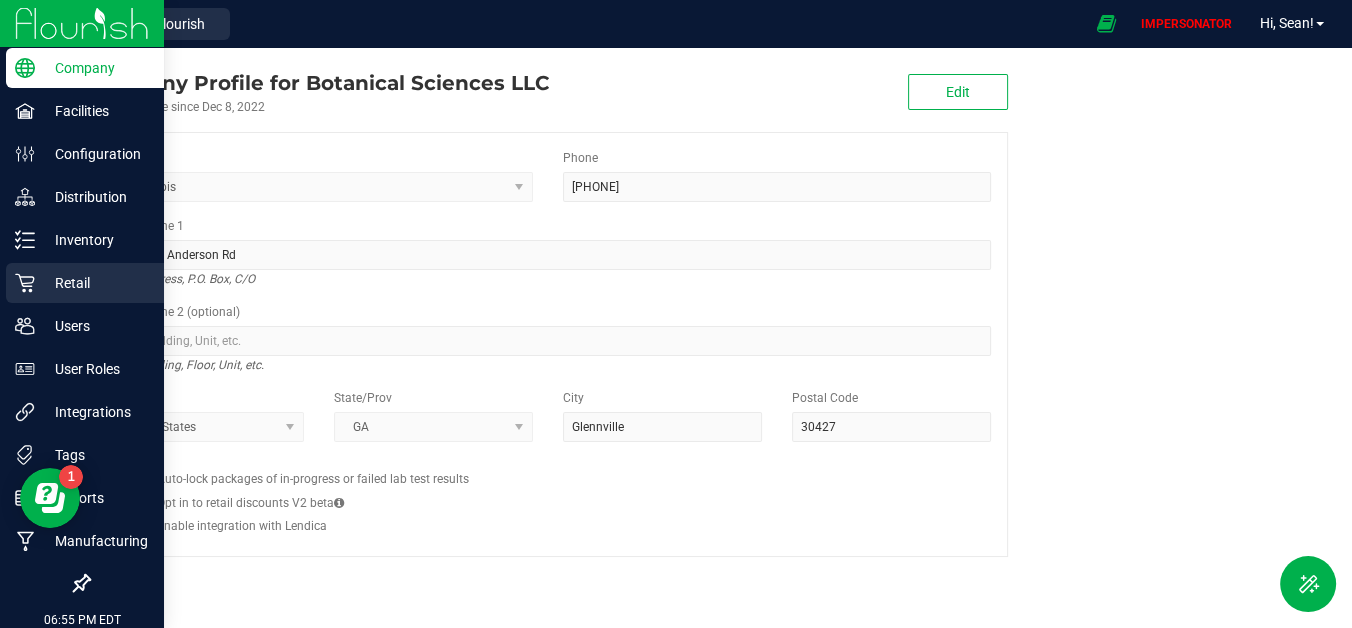 click on "Retail" at bounding box center (95, 283) 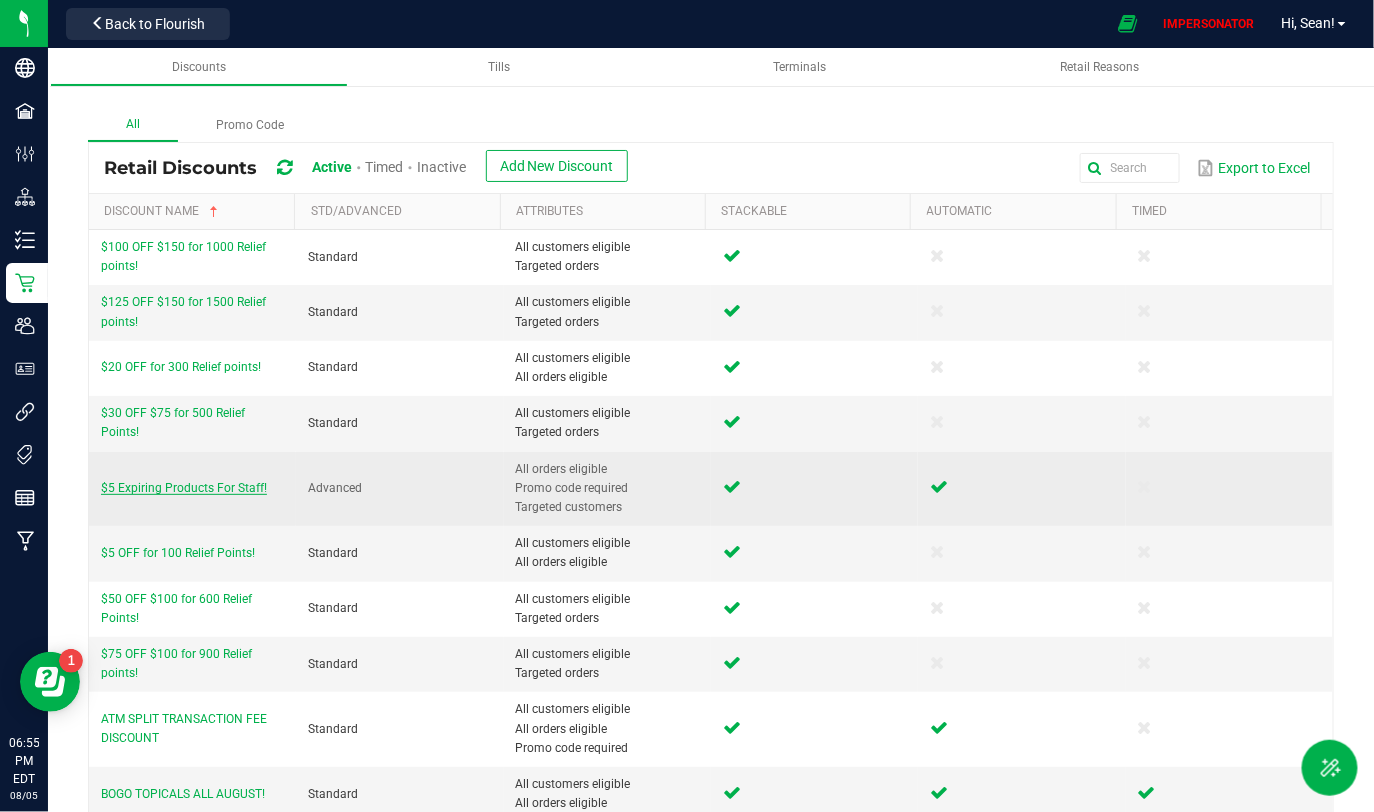 click on "$5 Expiring Products For Staff!" at bounding box center (184, 488) 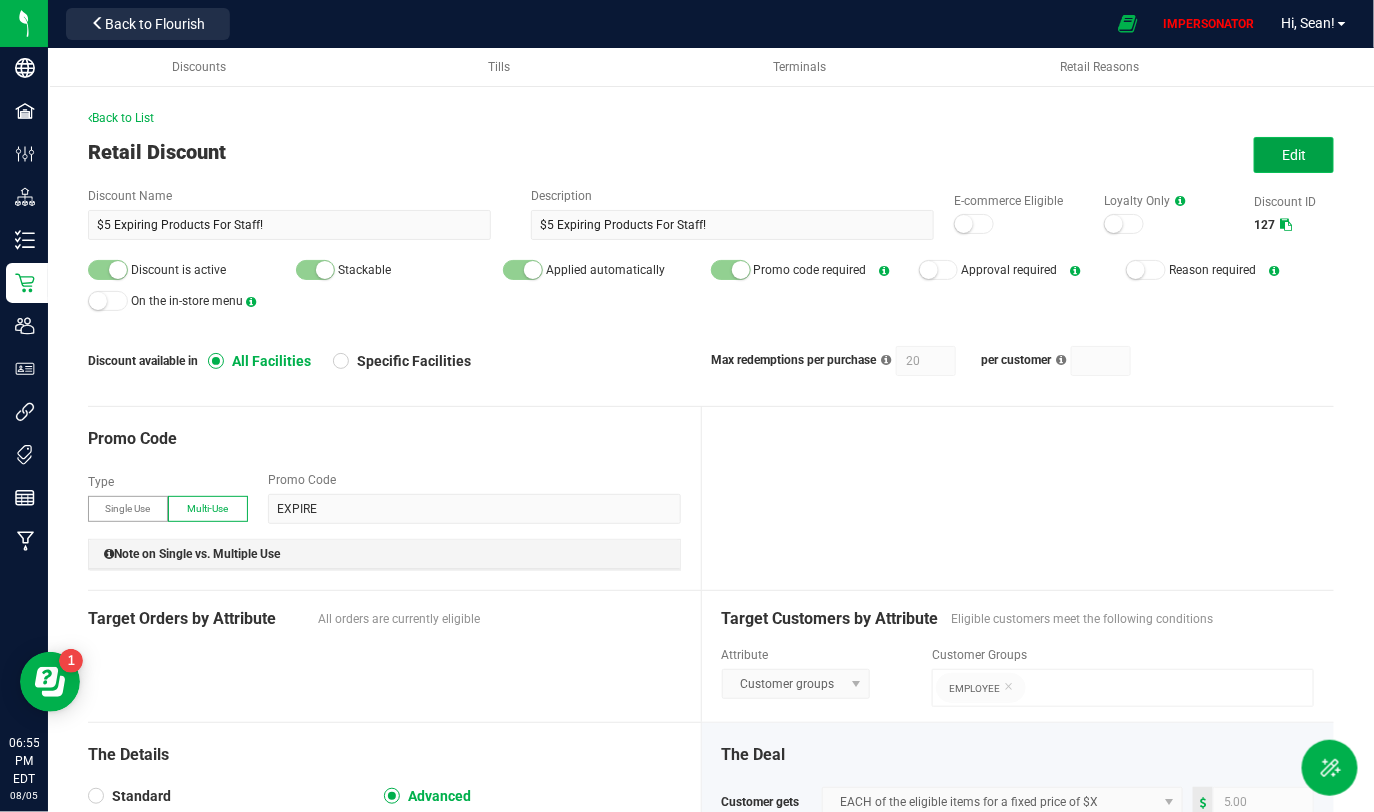 click on "Edit" at bounding box center [1294, 155] 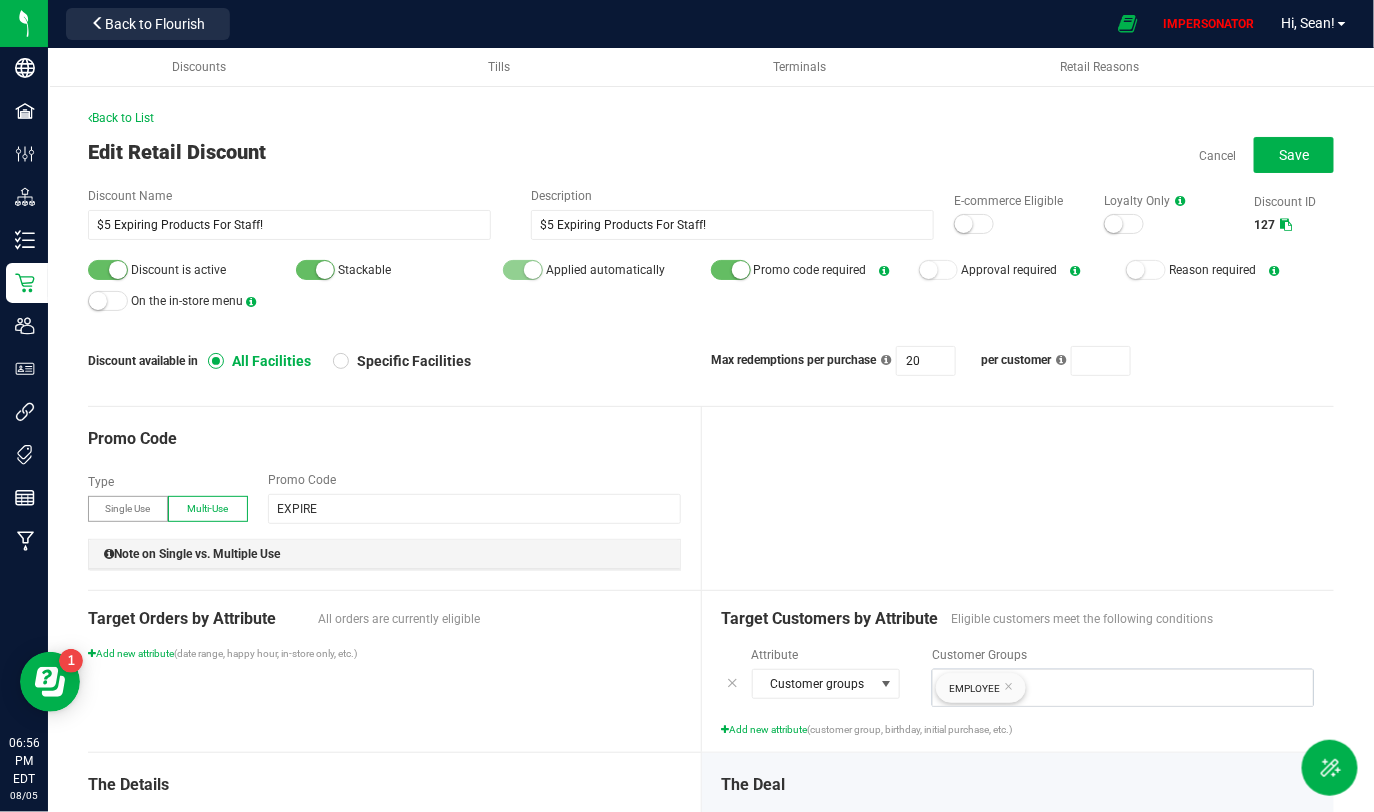 click on "Back to List   Edit Retail Discount   Cancel   Save   Discount Name  $5 Expiring Products For Staff!  Description  $5 Expiring Products For Staff!  E-commerce Eligible   Loyalty Only   Discount ID   127   Discount is active   Stackable   Applied automatically   Promo code required   Approval required   Reason required   On the in-store menu   Discount available in   All Facilities   Specific Facilities   Max redemptions per purchase  20  per customer   Promo Code   Type   Single Use   Multi-Use   Promo Code   EXPIRE  Note on Single vs. Multiple Use  Multi-use  promo codes can be redeemed by multiple customers, multiple times.   For  single-use  promo codes, you supply a promo code prefix and Flourish will generate a batch of unique codes that begin with that prefix. Flourish tracks when they've been redeemed, and only a single redemption is allowed per code.   The option to generate the batch of unique codes will only appear  after  Target Orders by Attribute   All orders are currently eligible   Attribute" at bounding box center [711, 784] 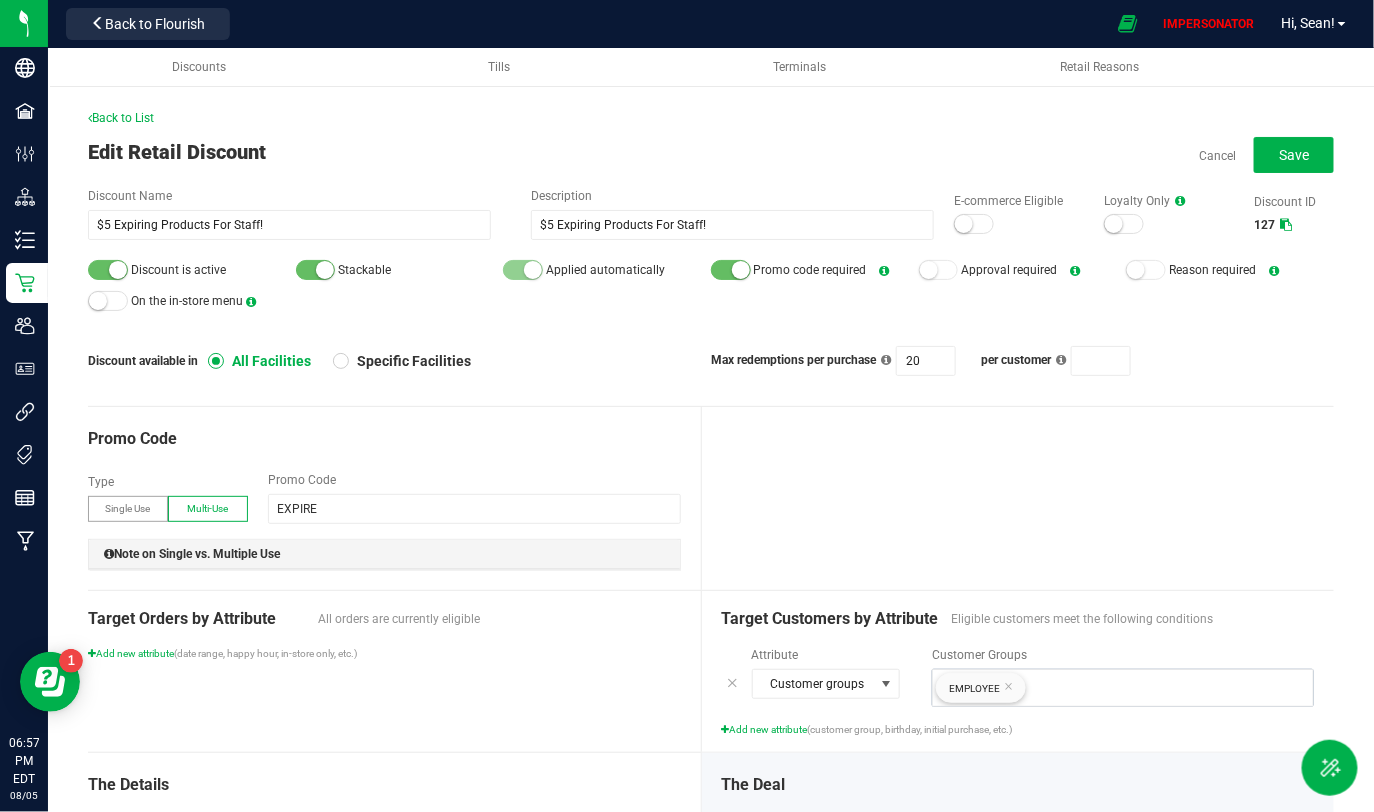 drag, startPoint x: 1238, startPoint y: 223, endPoint x: 1263, endPoint y: 223, distance: 25 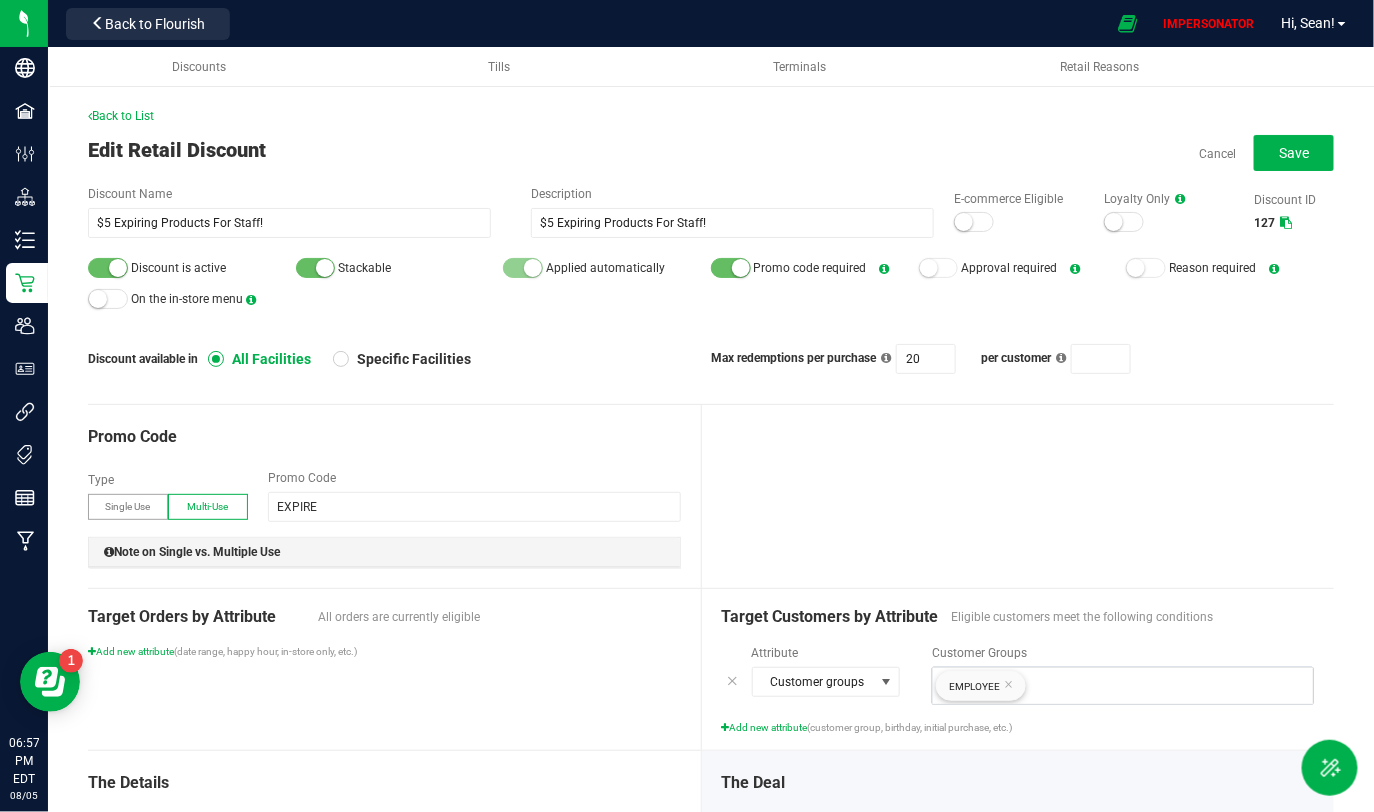 scroll, scrollTop: 0, scrollLeft: 0, axis: both 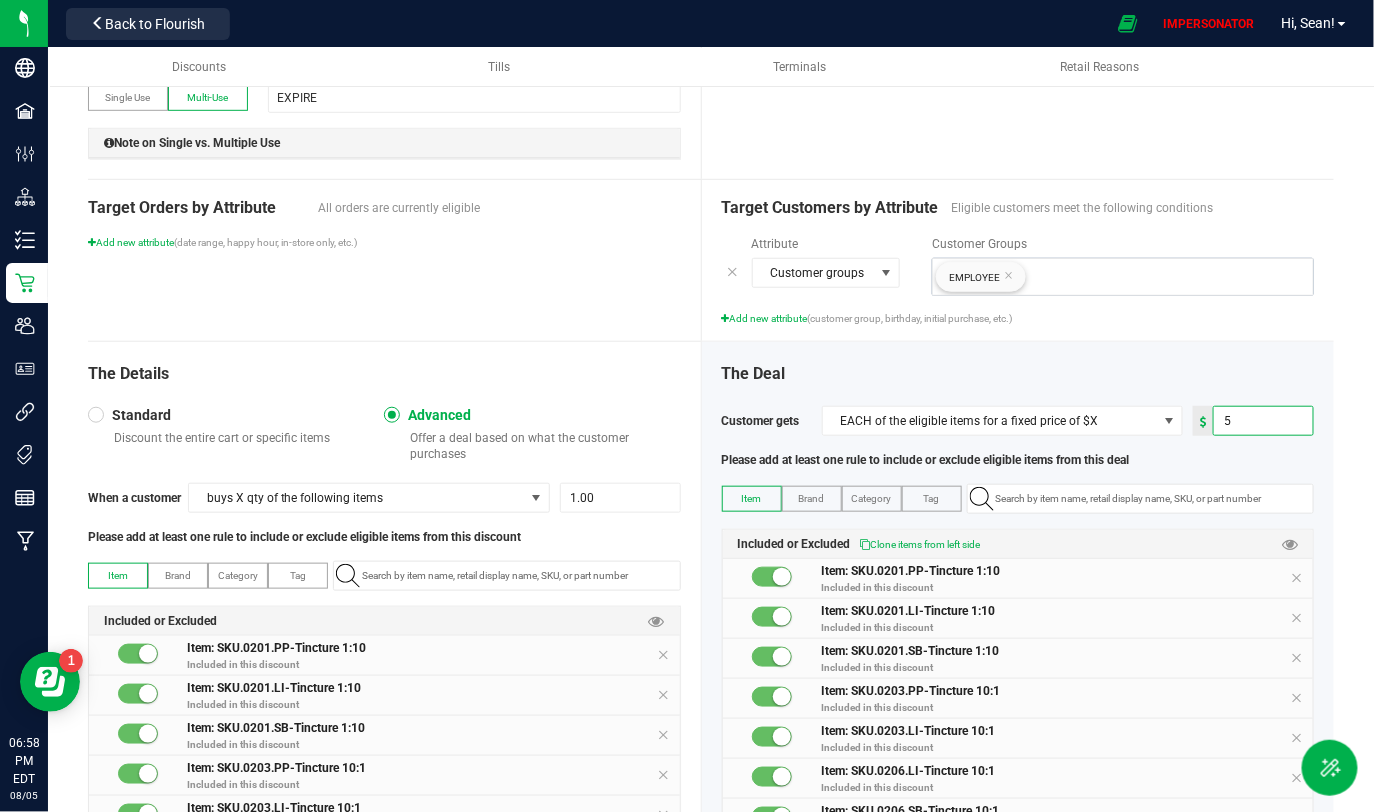 click on "5" at bounding box center [1263, 421] 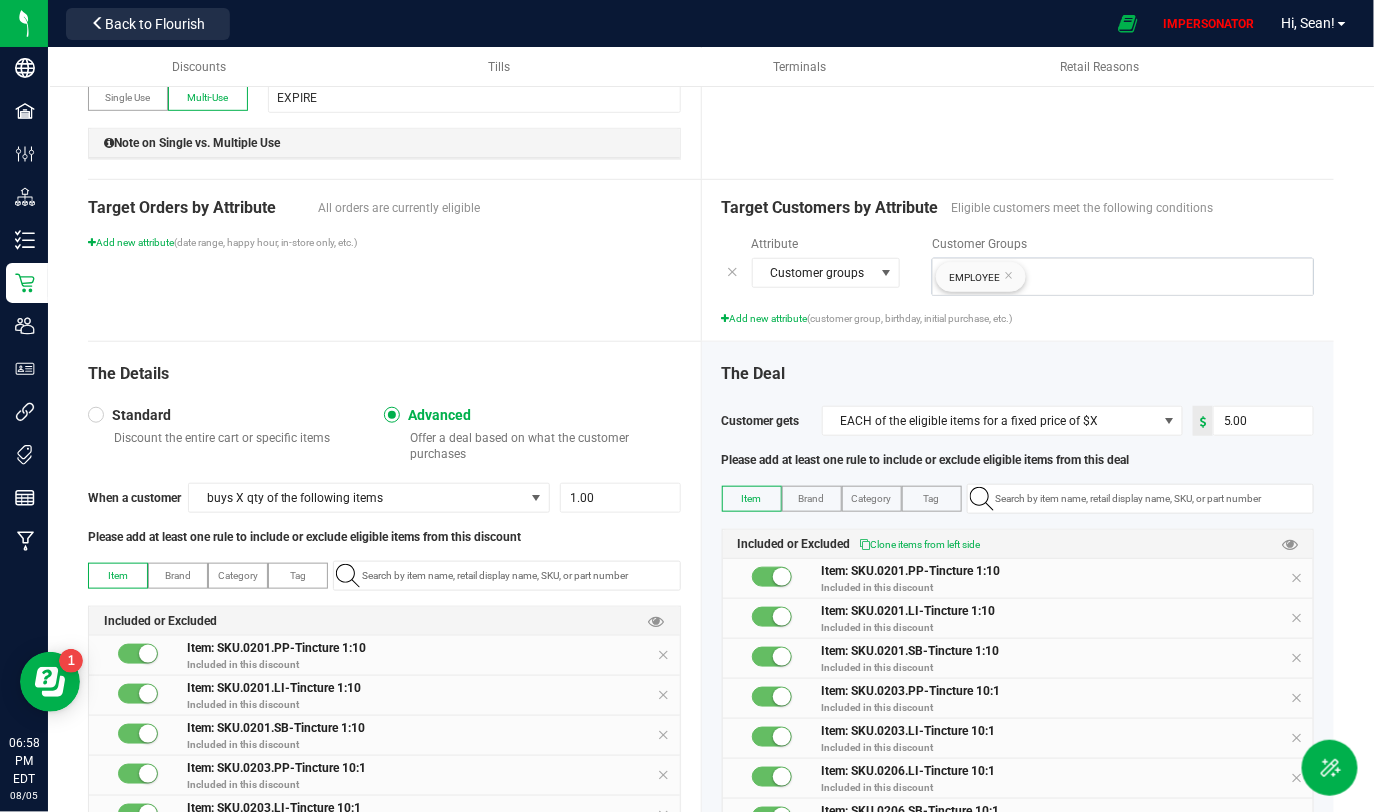 click on "Customer gets  EACH of the eligible items for a fixed price of $X 5.00  Please add at least one rule to include or exclude eligible items from this deal" at bounding box center (1018, 437) 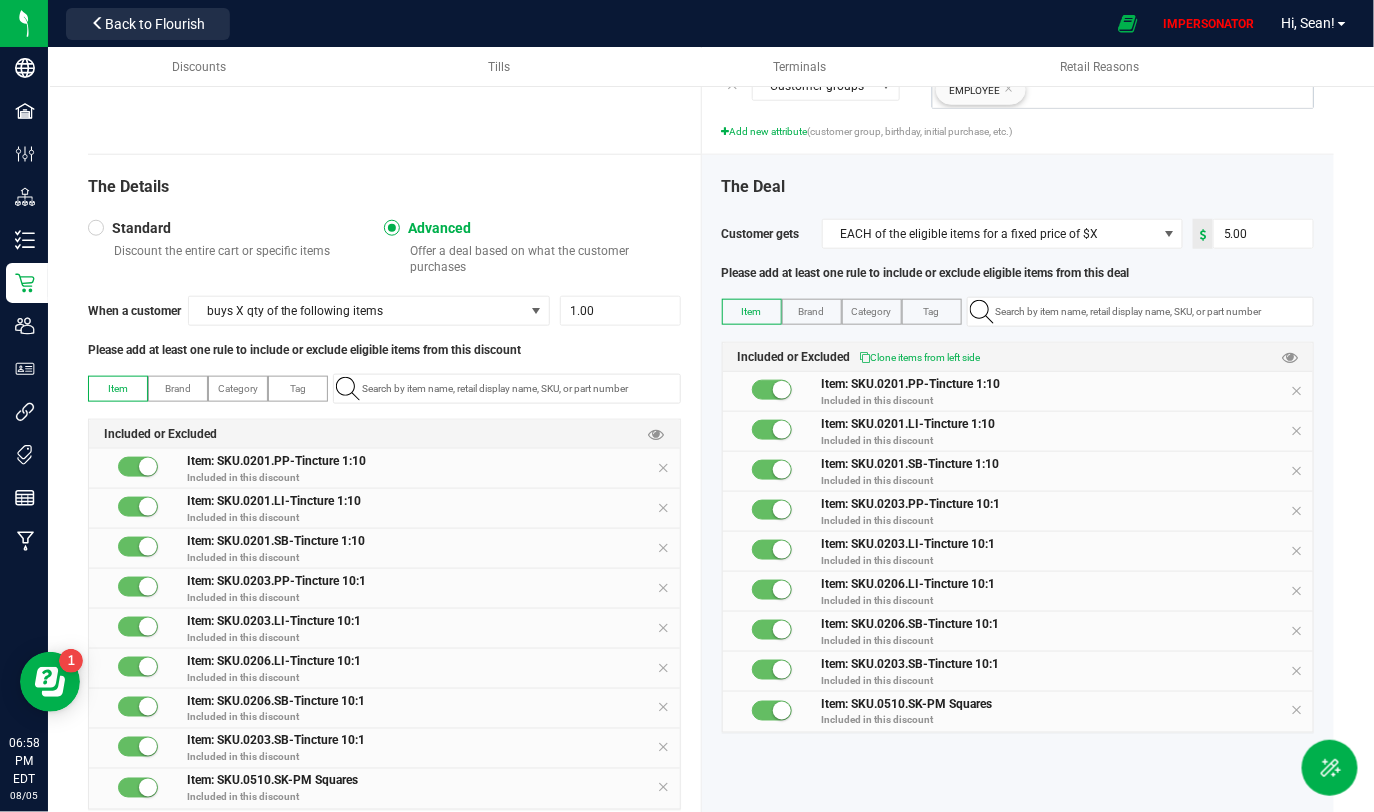 scroll, scrollTop: 665, scrollLeft: 0, axis: vertical 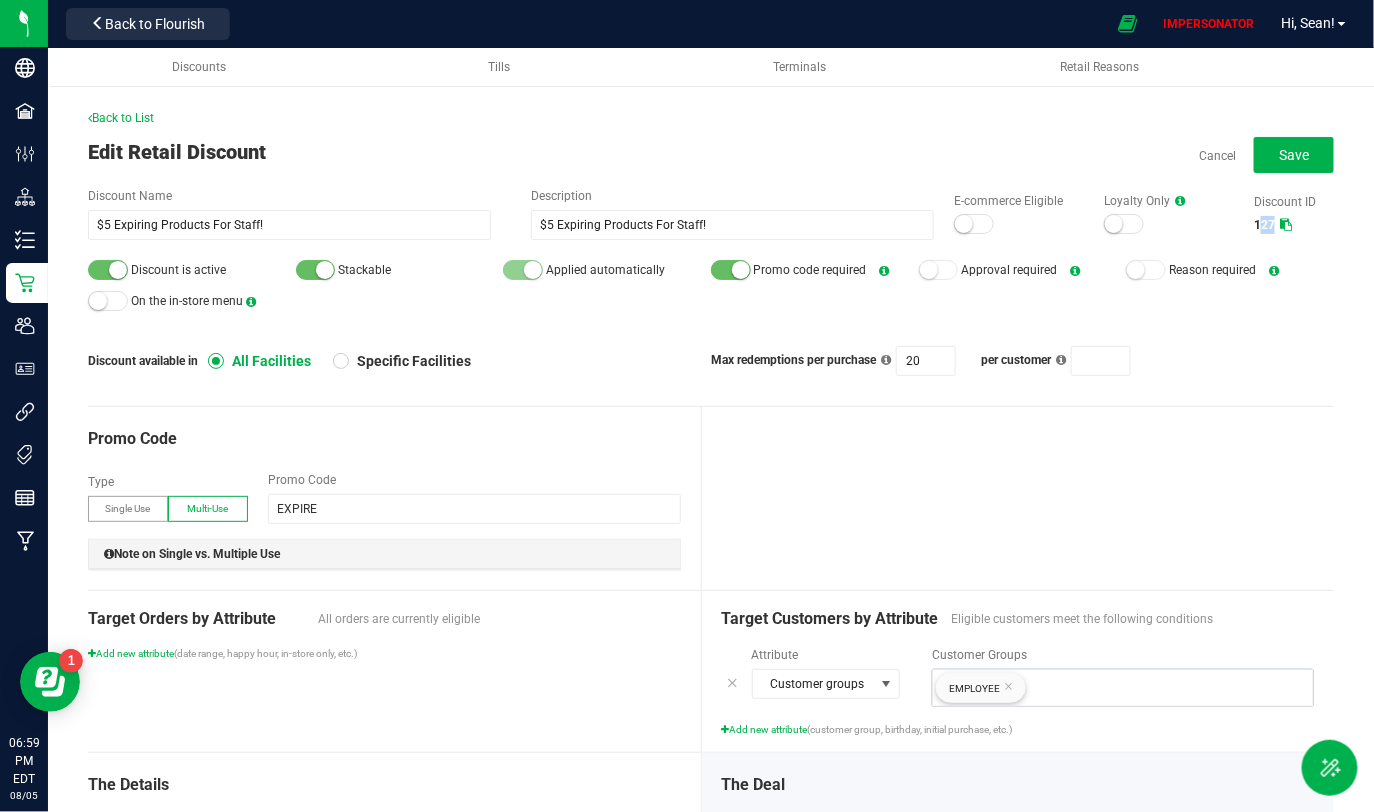 drag, startPoint x: 1224, startPoint y: 226, endPoint x: 1292, endPoint y: 225, distance: 68.007355 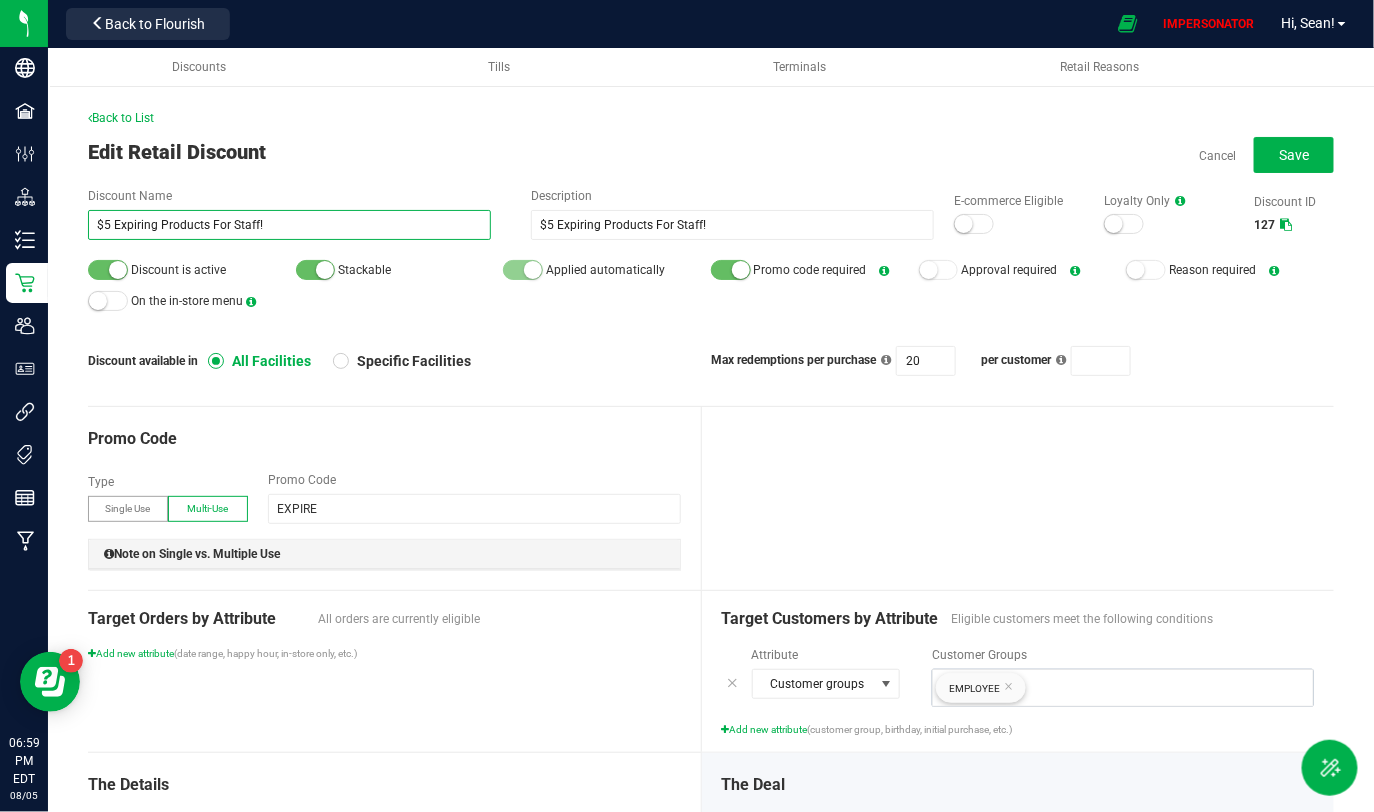 drag, startPoint x: 273, startPoint y: 218, endPoint x: 119, endPoint y: 211, distance: 154.15901 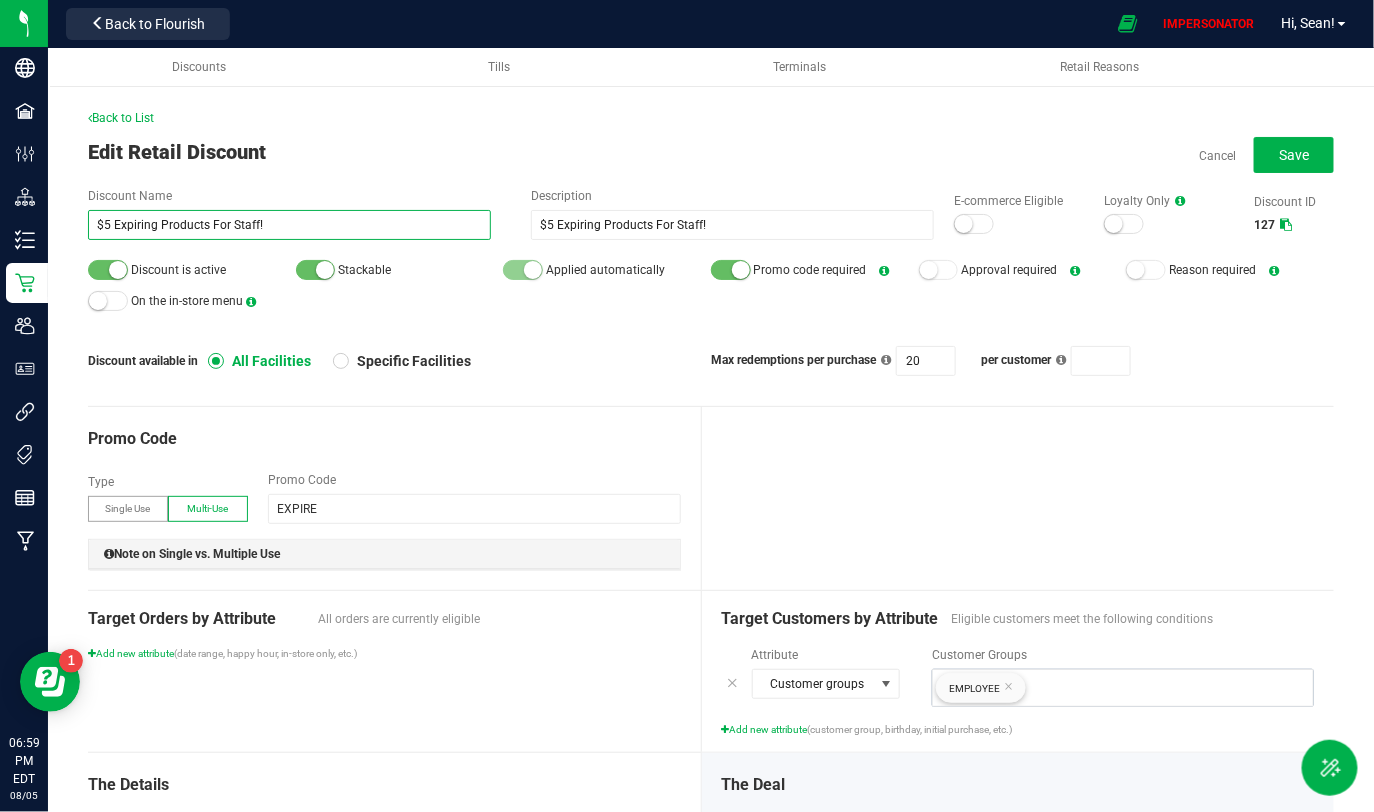 click on "$5 Expiring Products For Staff!" at bounding box center [289, 225] 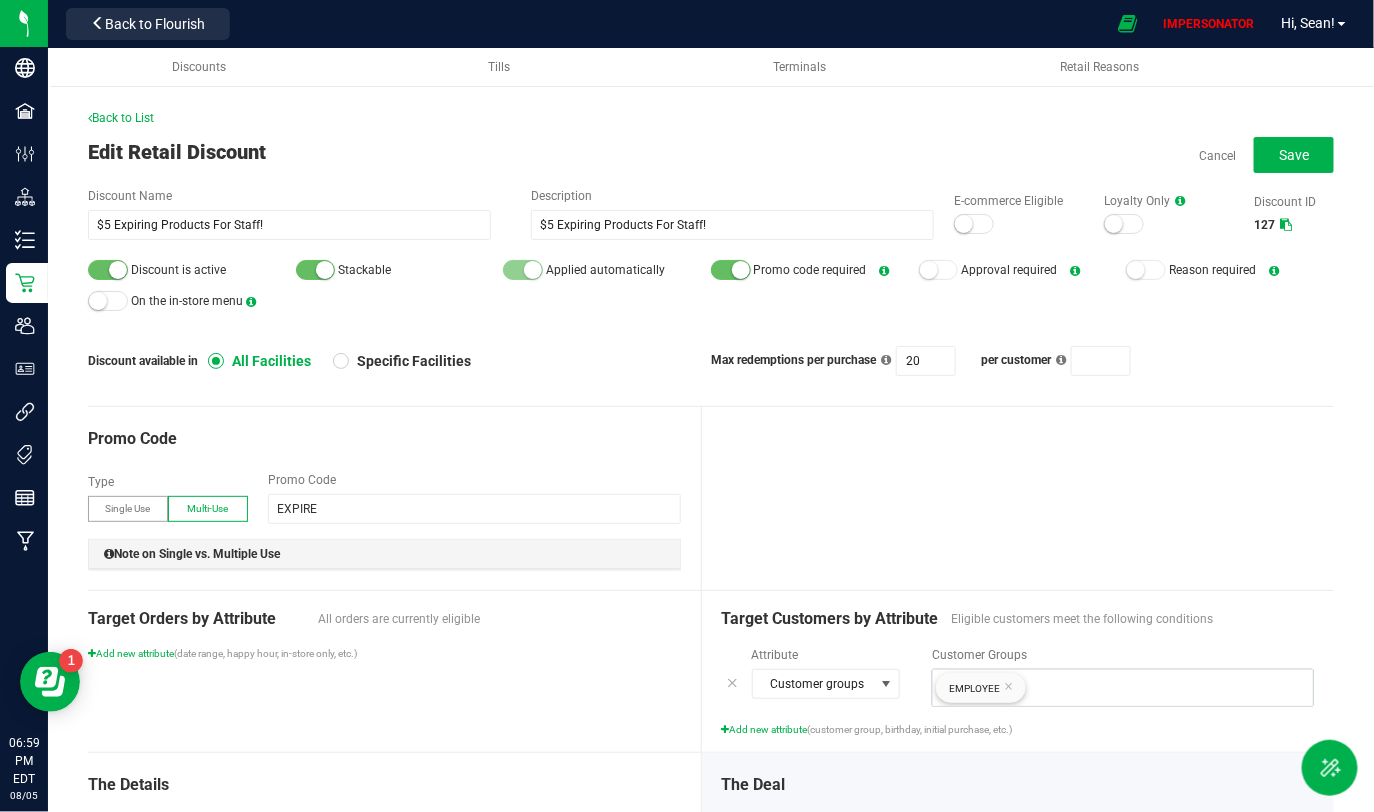 click on "Edit Retail Discount   Cancel   Save" at bounding box center [711, 152] 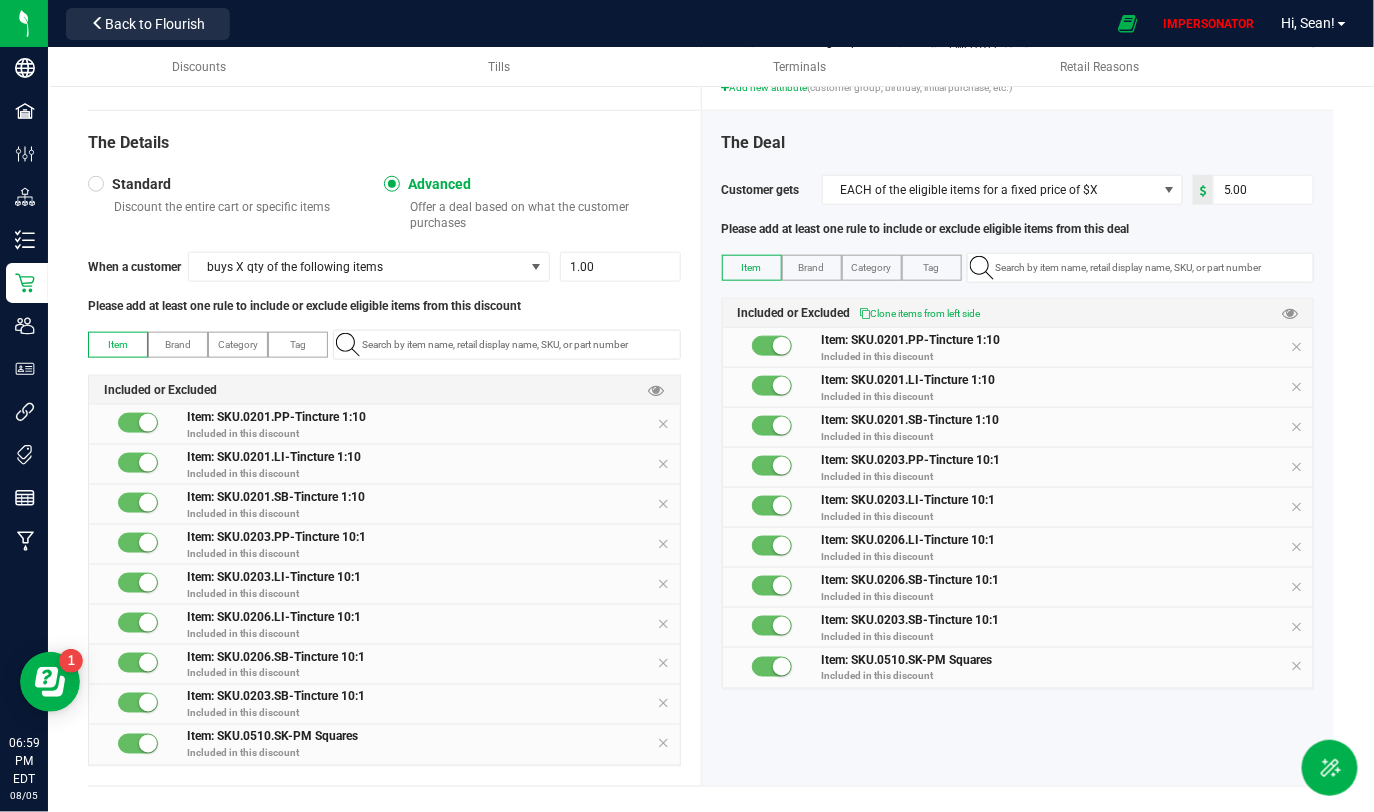 scroll, scrollTop: 621, scrollLeft: 0, axis: vertical 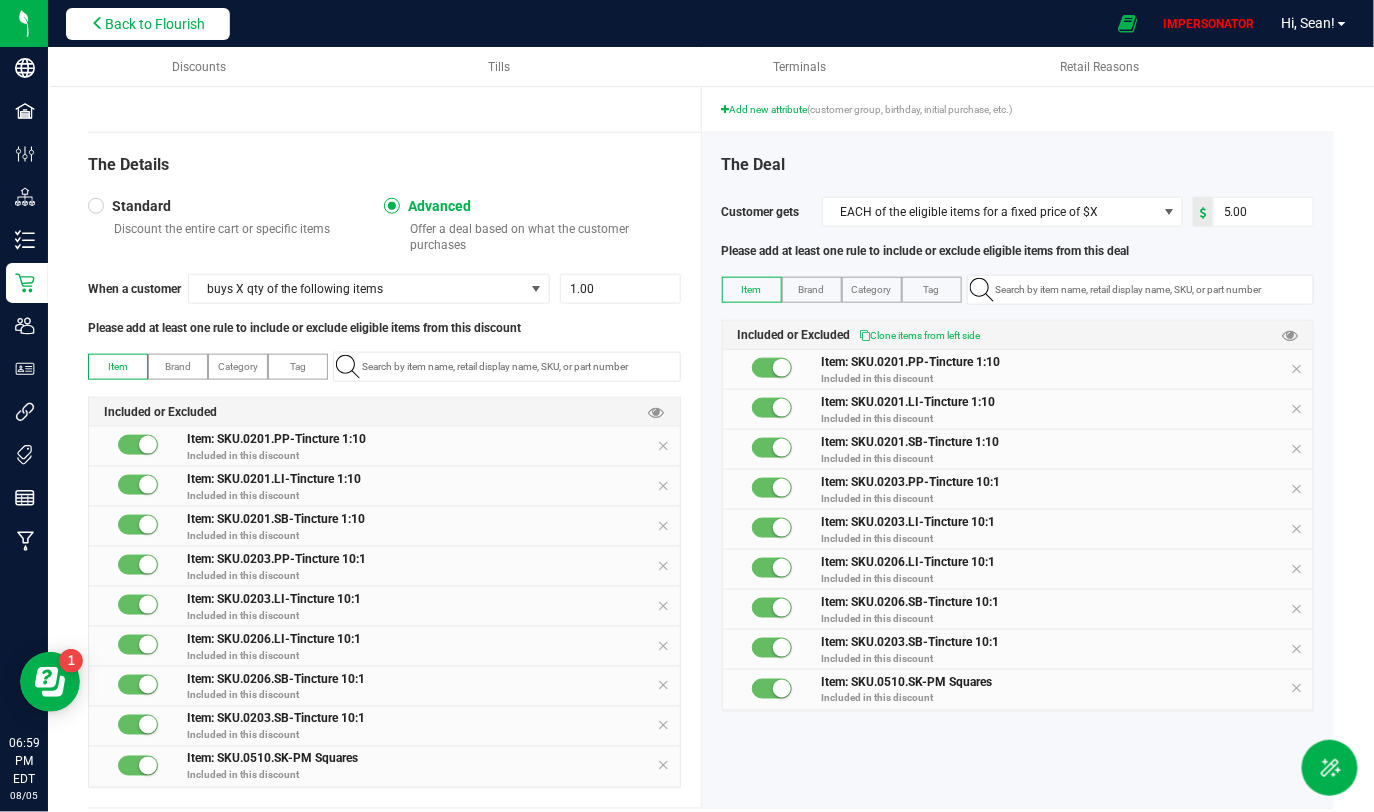 click on "Back to Flourish" at bounding box center [155, 24] 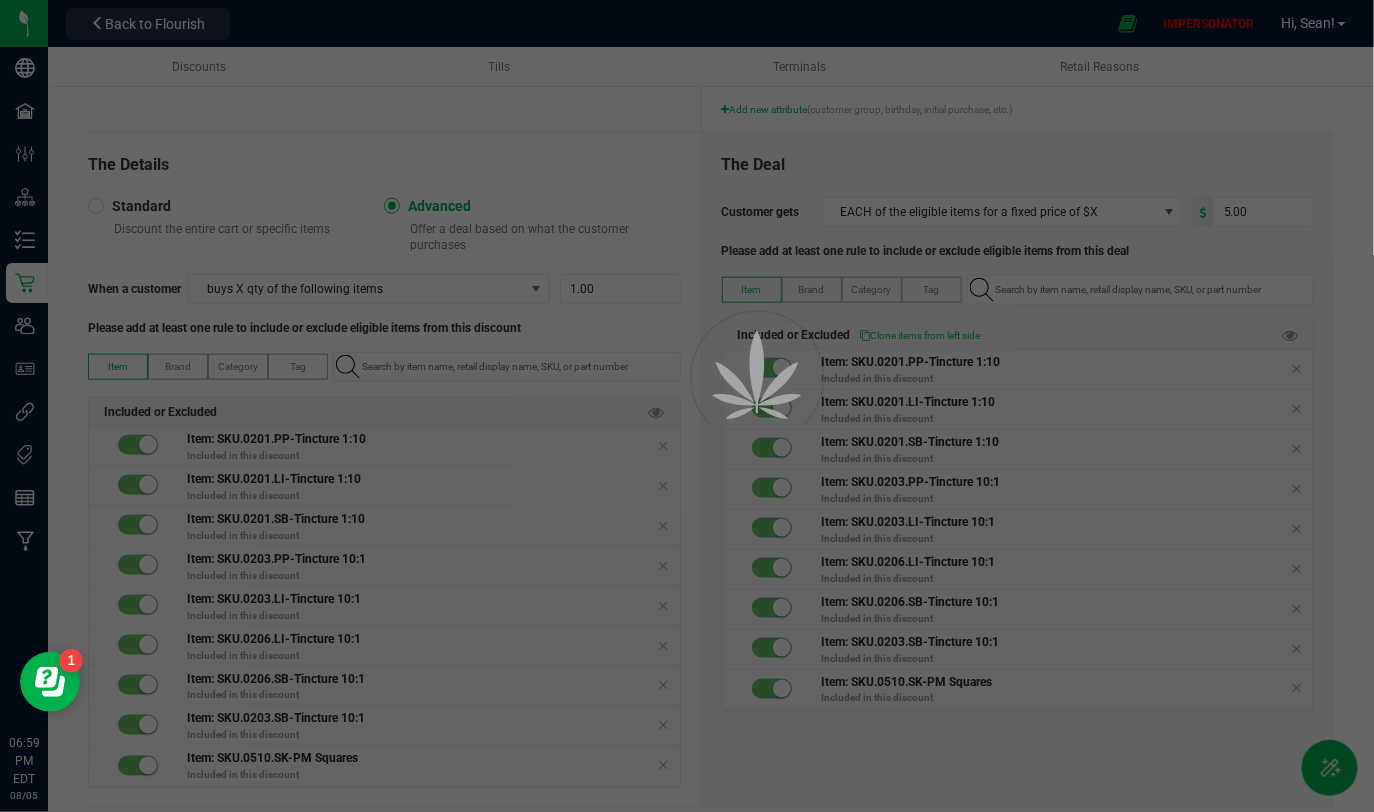 scroll, scrollTop: 0, scrollLeft: 0, axis: both 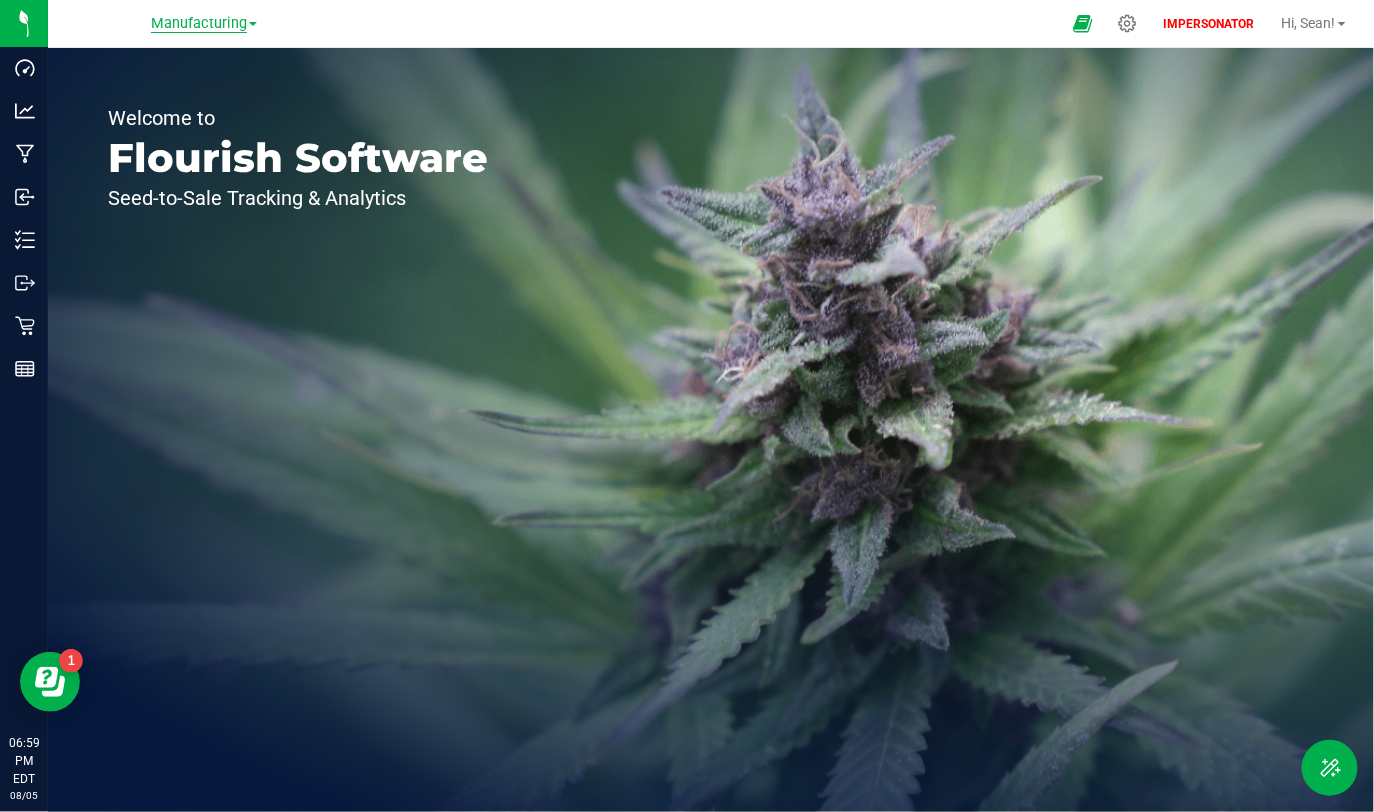 click on "Manufacturing" at bounding box center [199, 24] 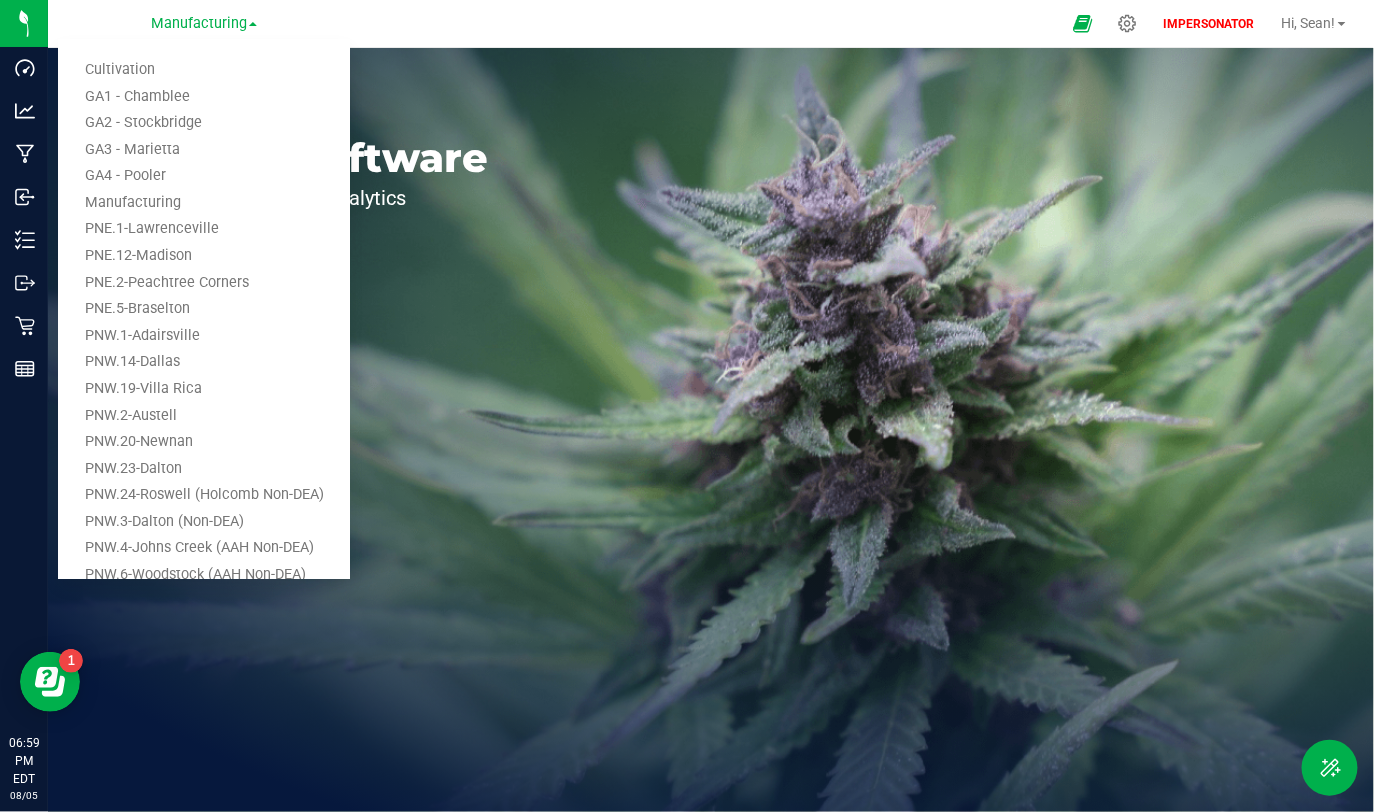 click on "Welcome to   Flourish Software   Seed-to-Sale Tracking & Analytics" at bounding box center [711, 430] 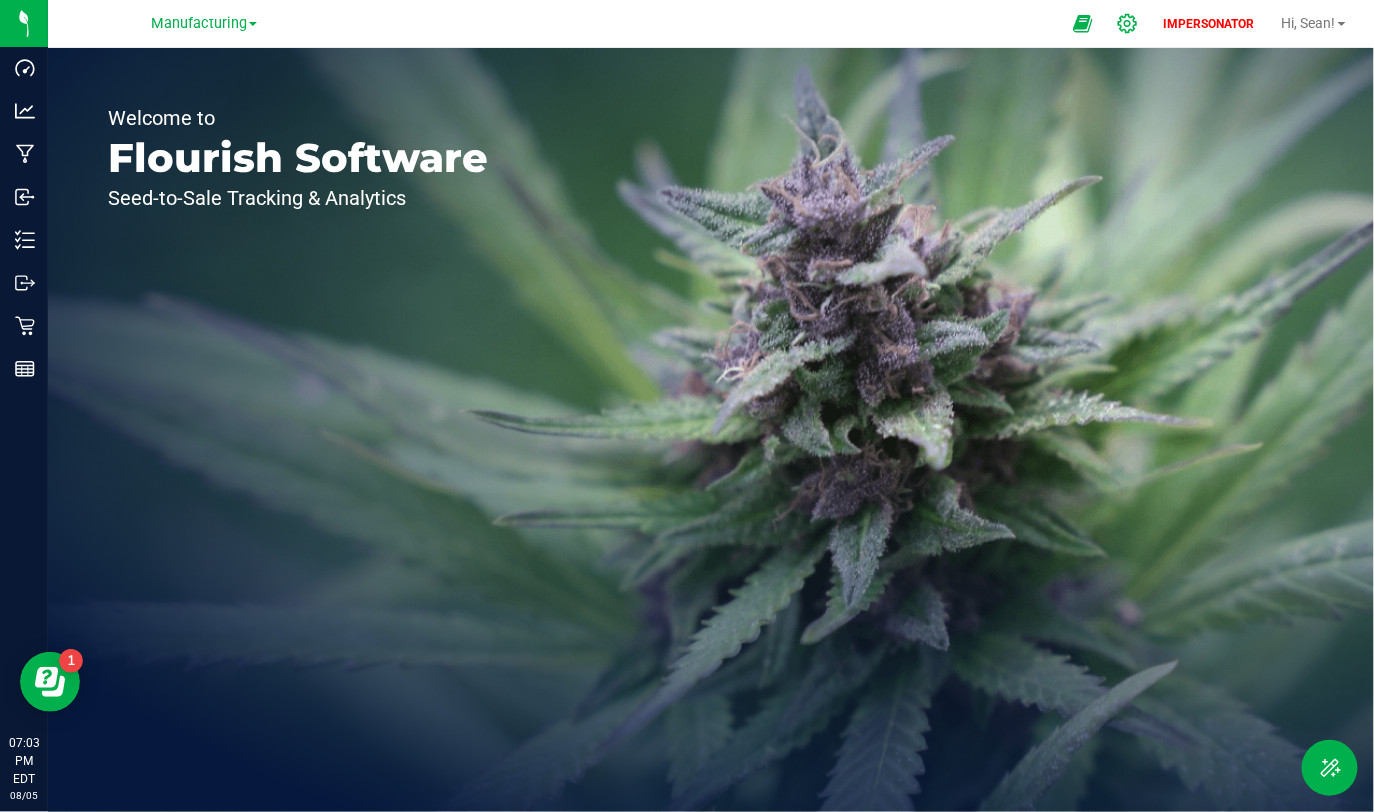 click 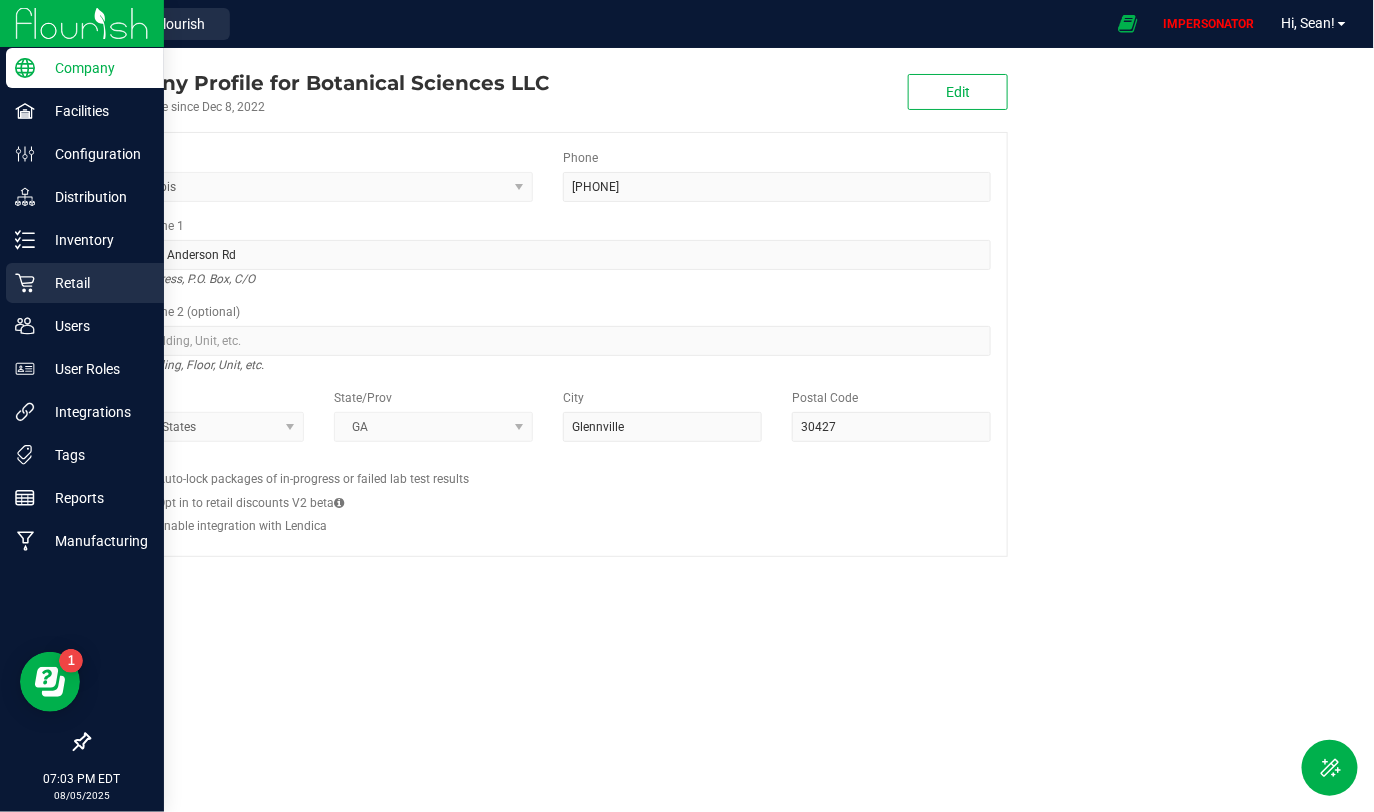 click on "Retail" at bounding box center [95, 283] 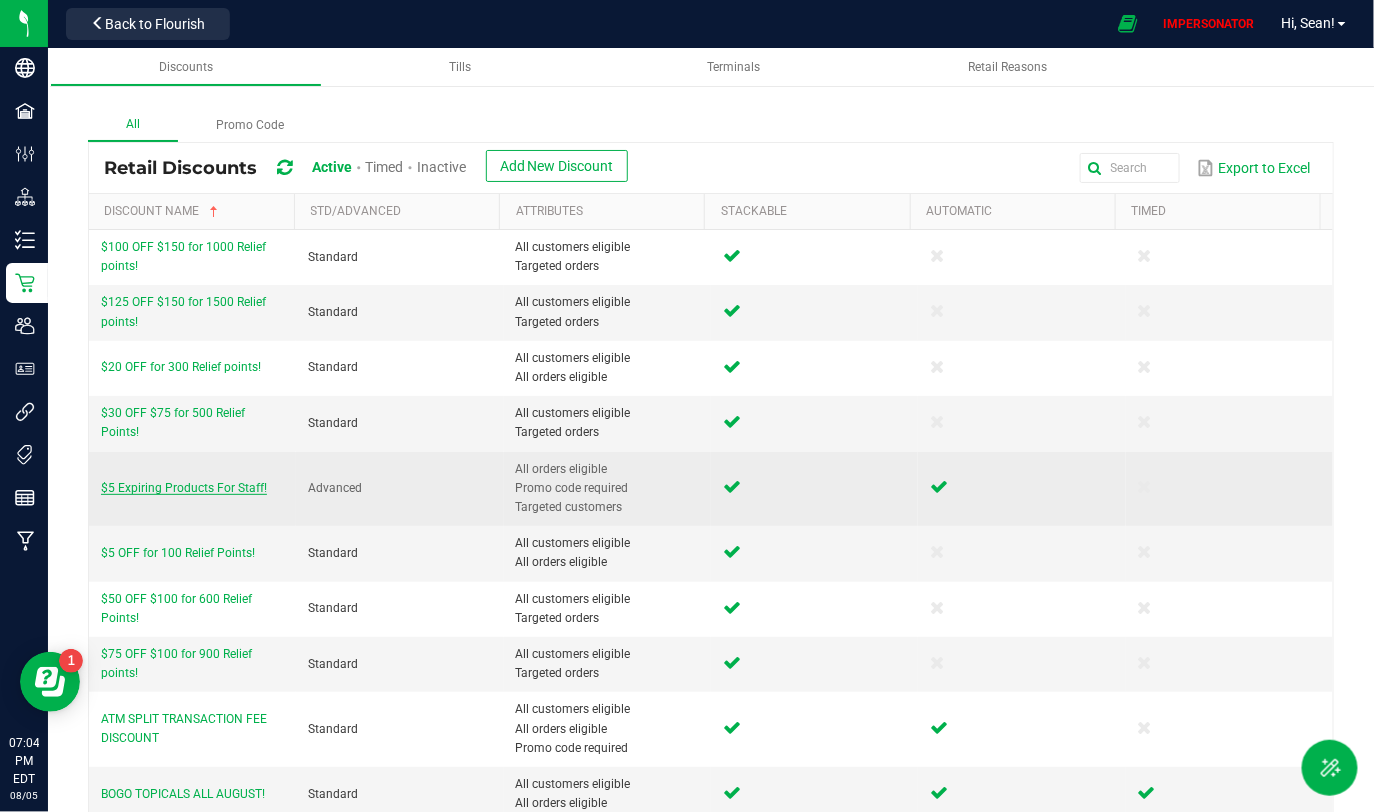 click on "$5 Expiring Products For Staff!" at bounding box center [184, 488] 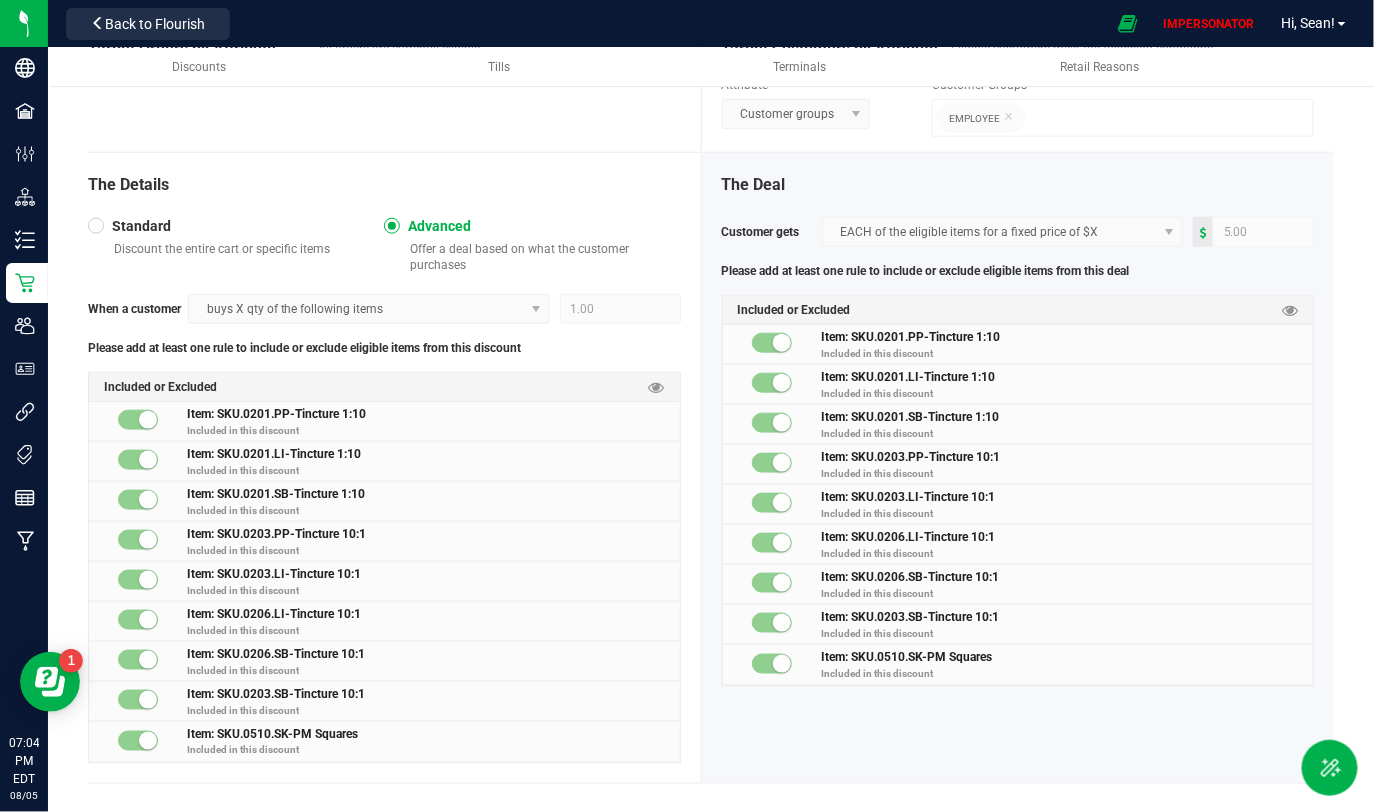 scroll, scrollTop: 562, scrollLeft: 0, axis: vertical 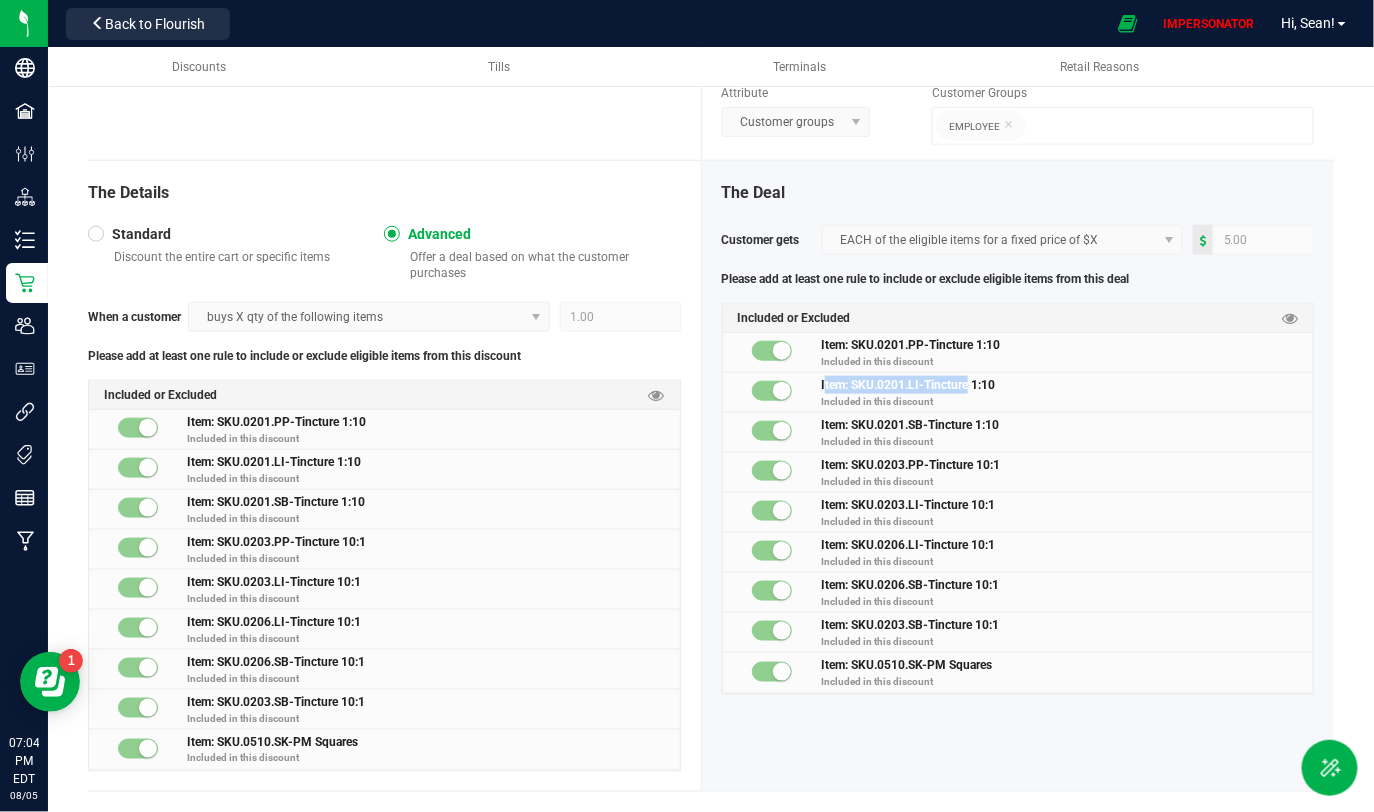 drag, startPoint x: 817, startPoint y: 388, endPoint x: 961, endPoint y: 388, distance: 144 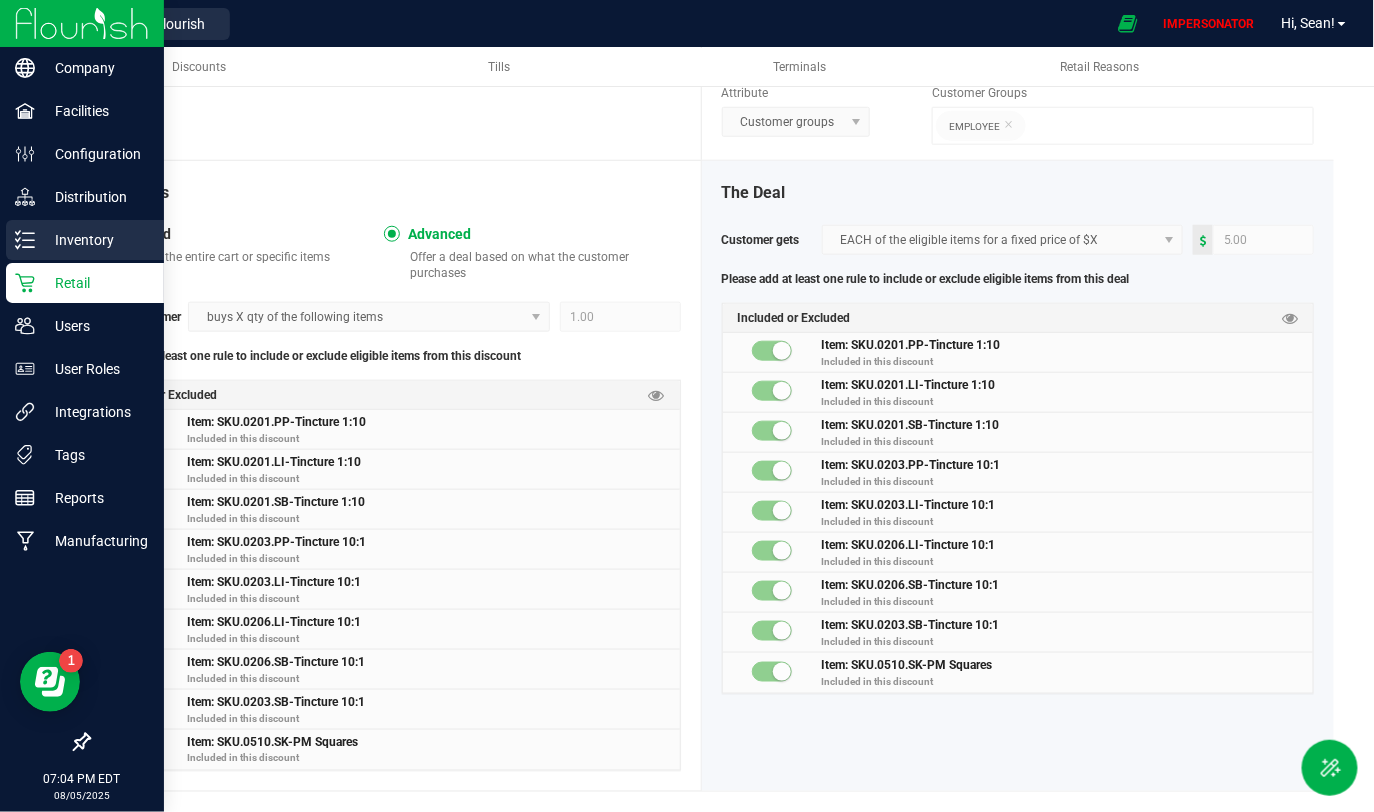 click on "Inventory" at bounding box center (95, 240) 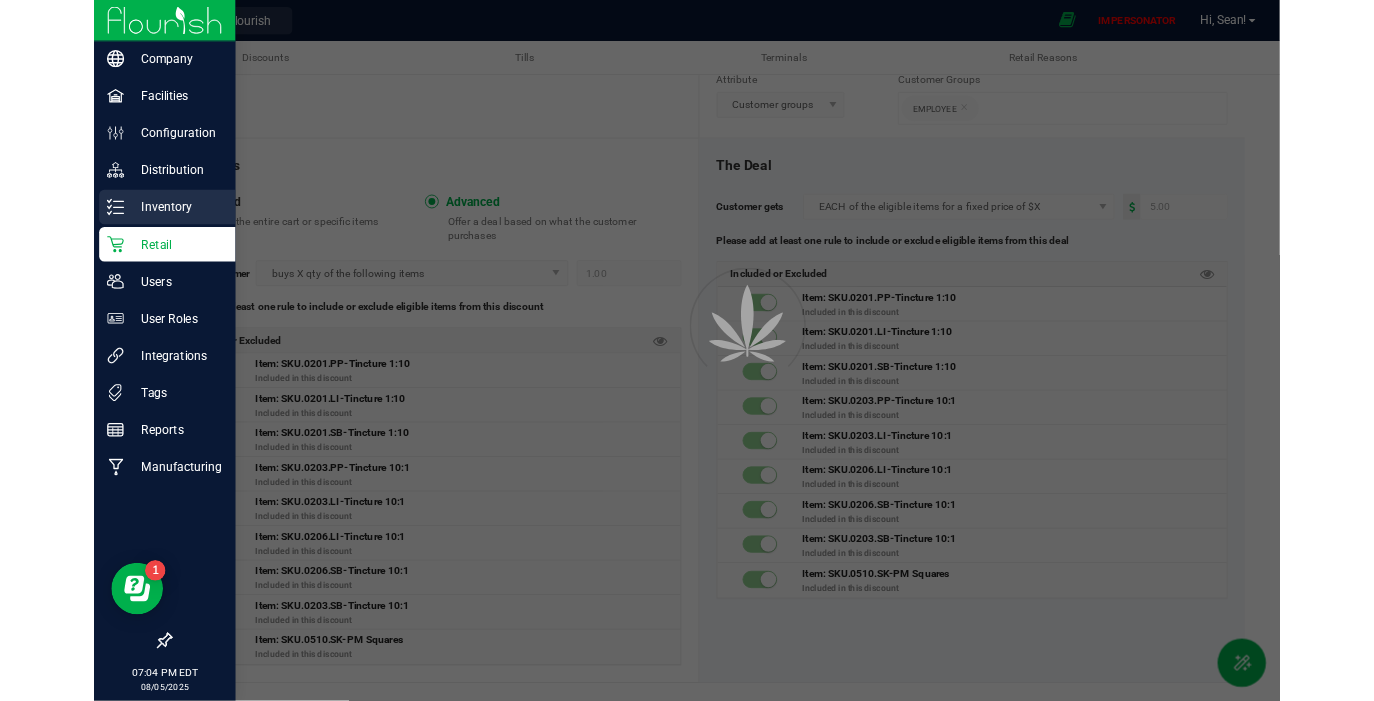 scroll, scrollTop: 0, scrollLeft: 0, axis: both 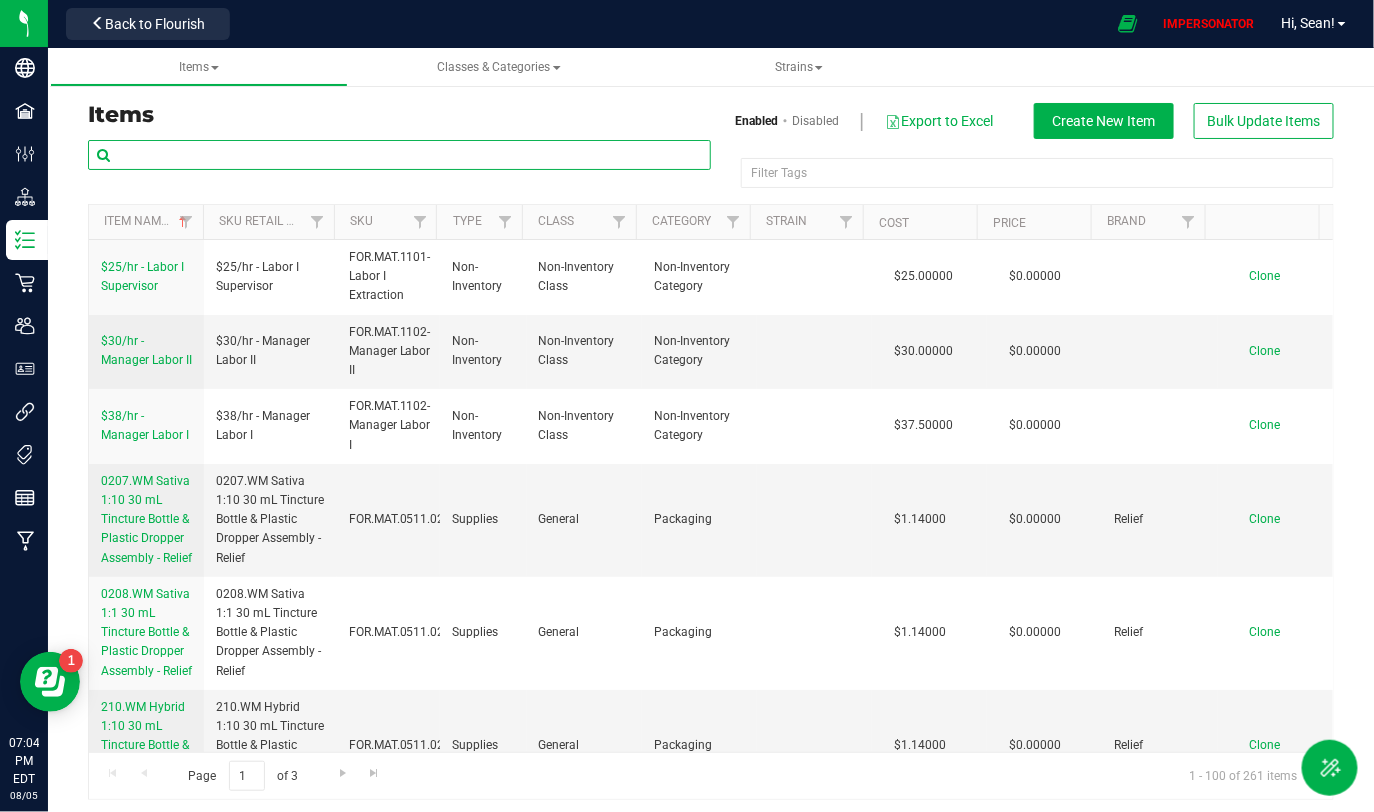 click at bounding box center [399, 155] 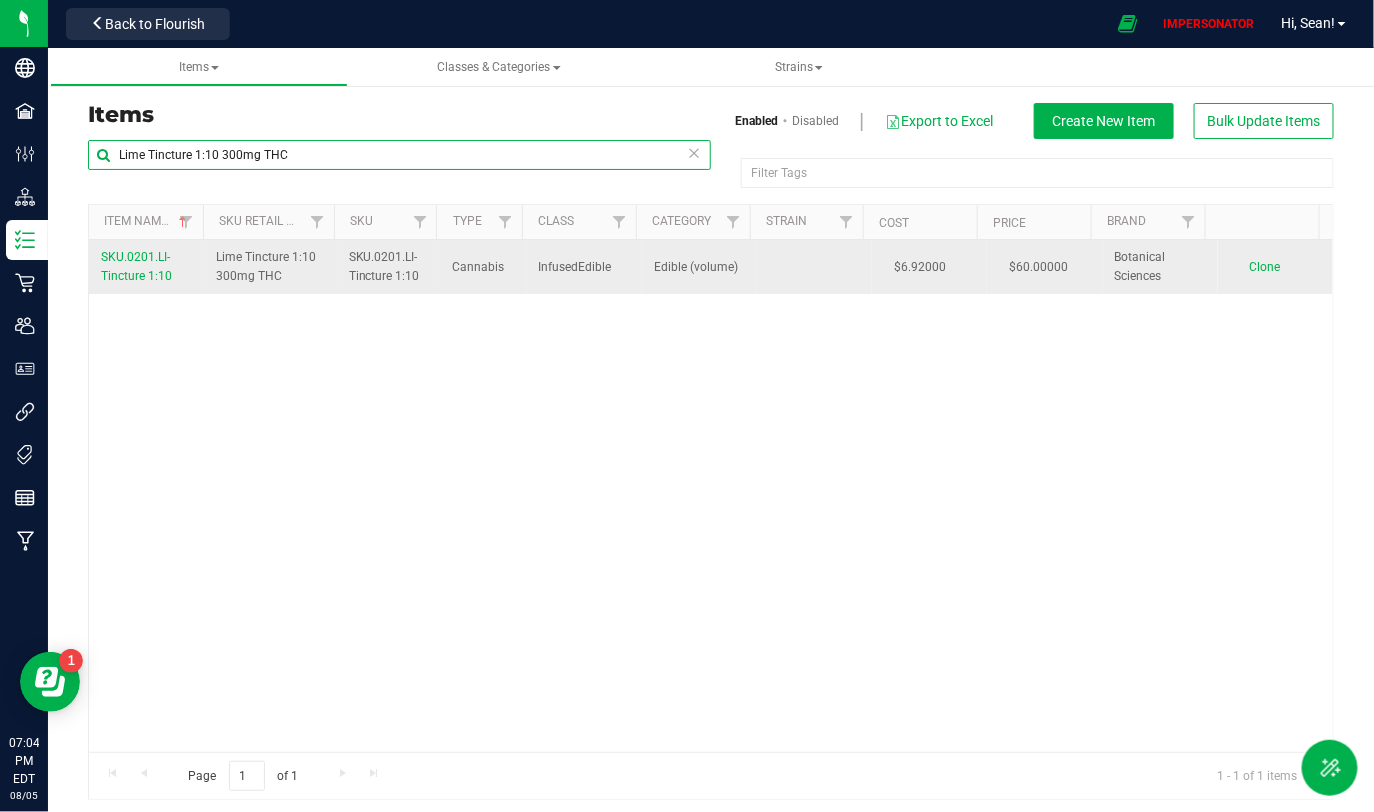 type on "Lime Tincture 1:10 300mg THC" 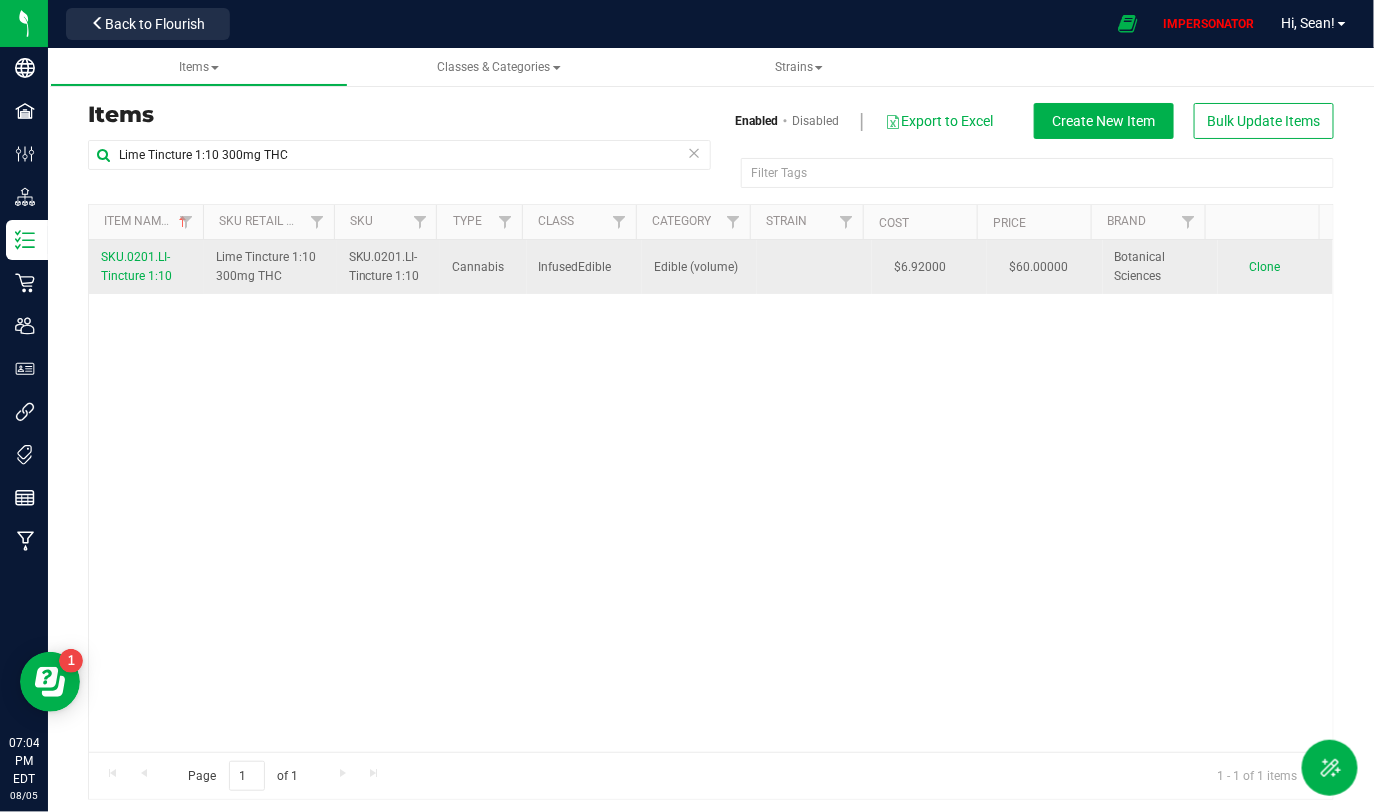 click on "SKU.0201.LI-Tincture 1:10" at bounding box center (136, 266) 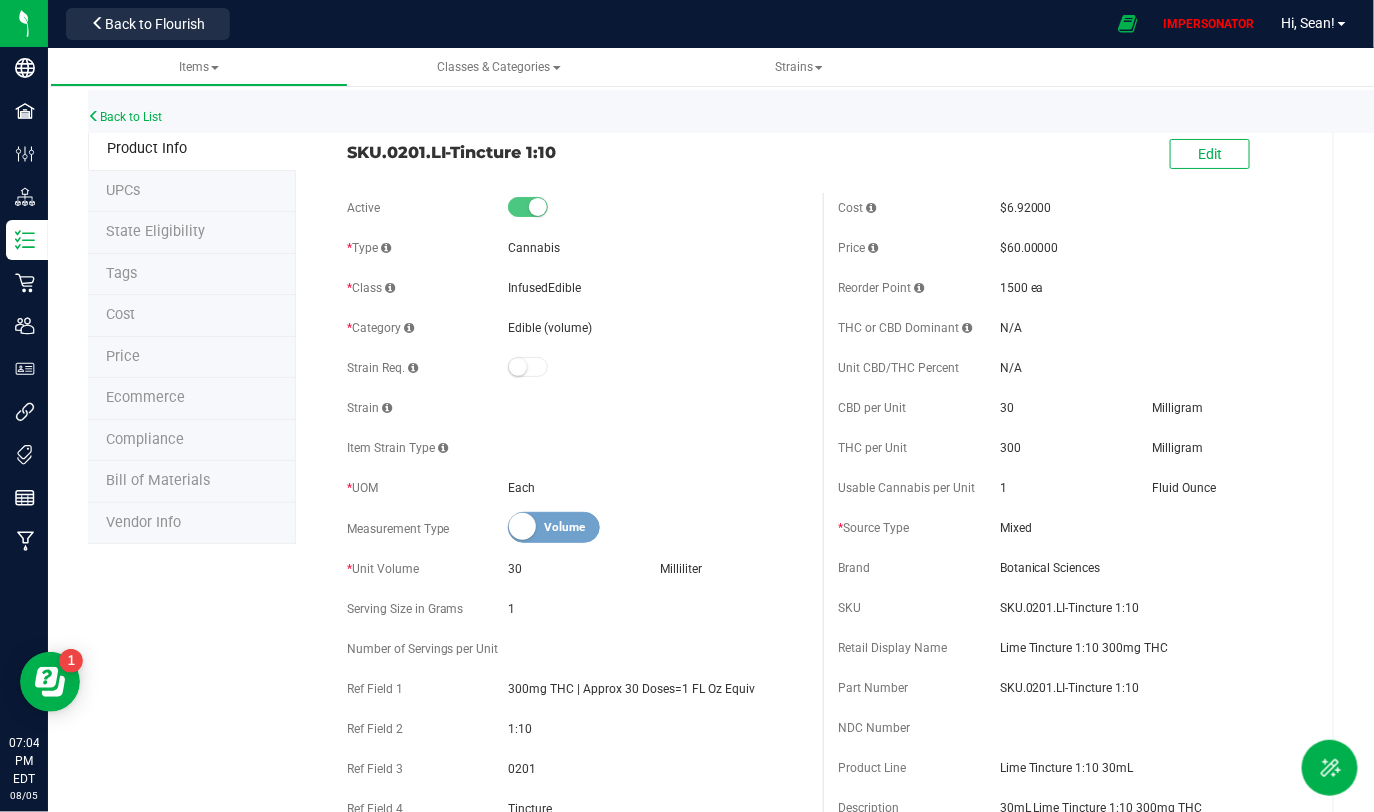 drag, startPoint x: 584, startPoint y: 150, endPoint x: 331, endPoint y: 141, distance: 253.16003 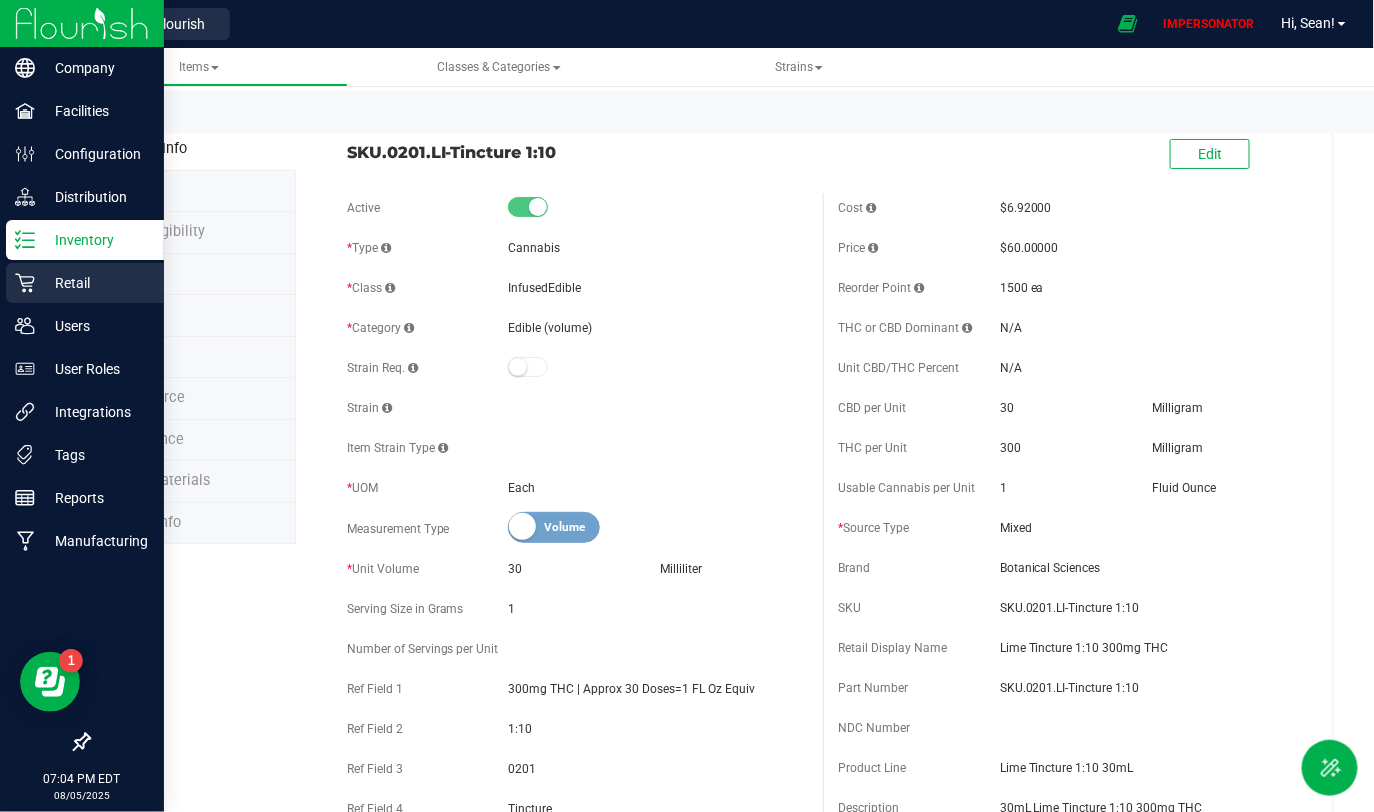 click on "Retail" at bounding box center [85, 283] 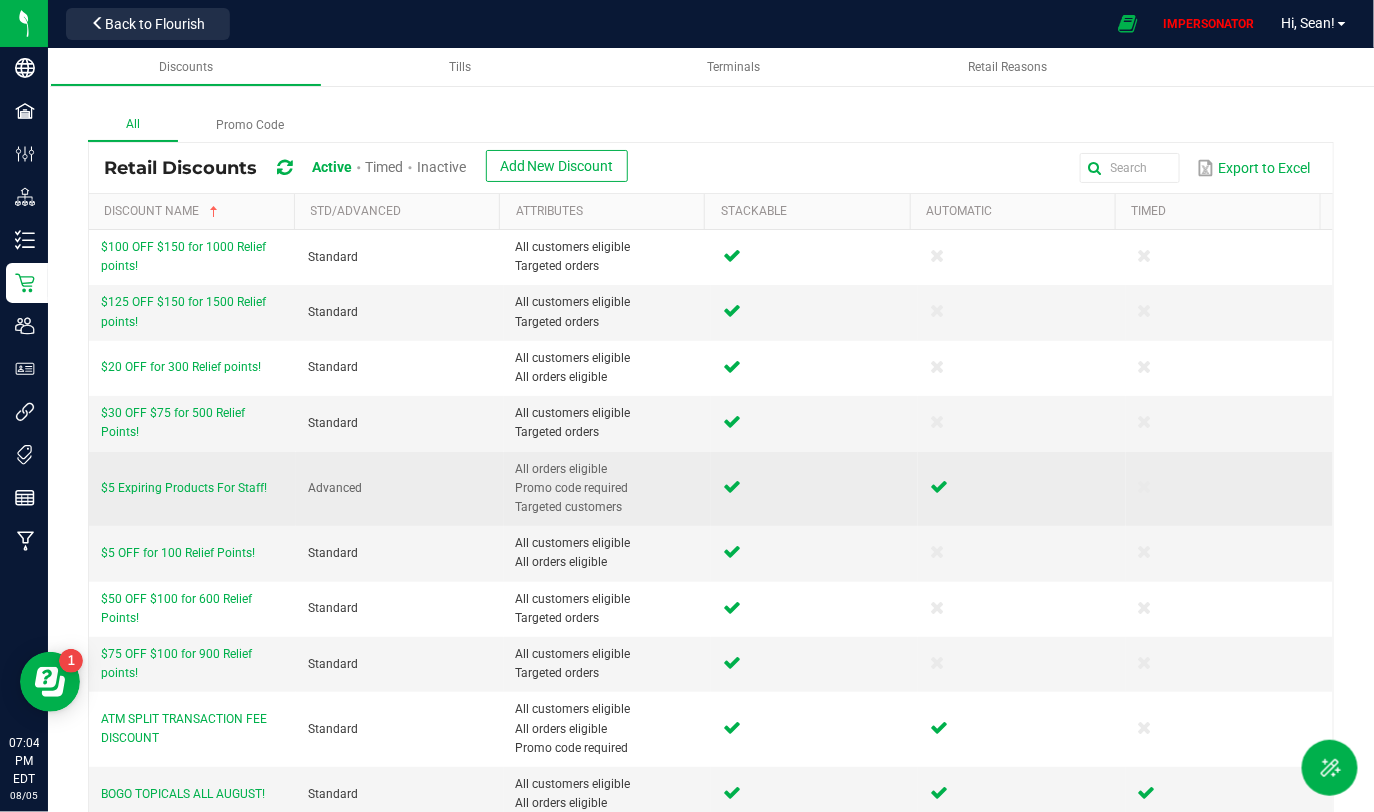 click on "$5 Expiring Products For Staff!" at bounding box center [192, 489] 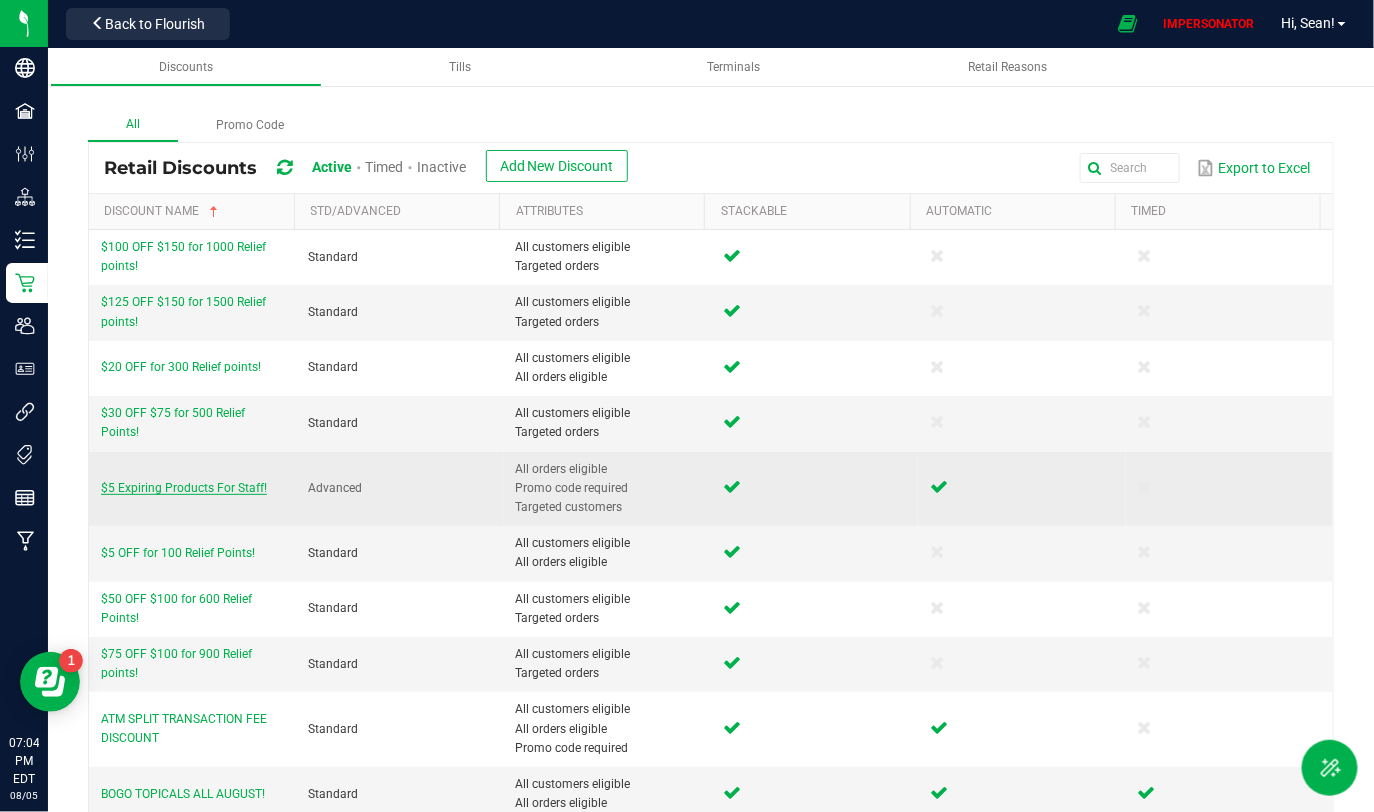 click on "$5 Expiring Products For Staff!" at bounding box center (184, 488) 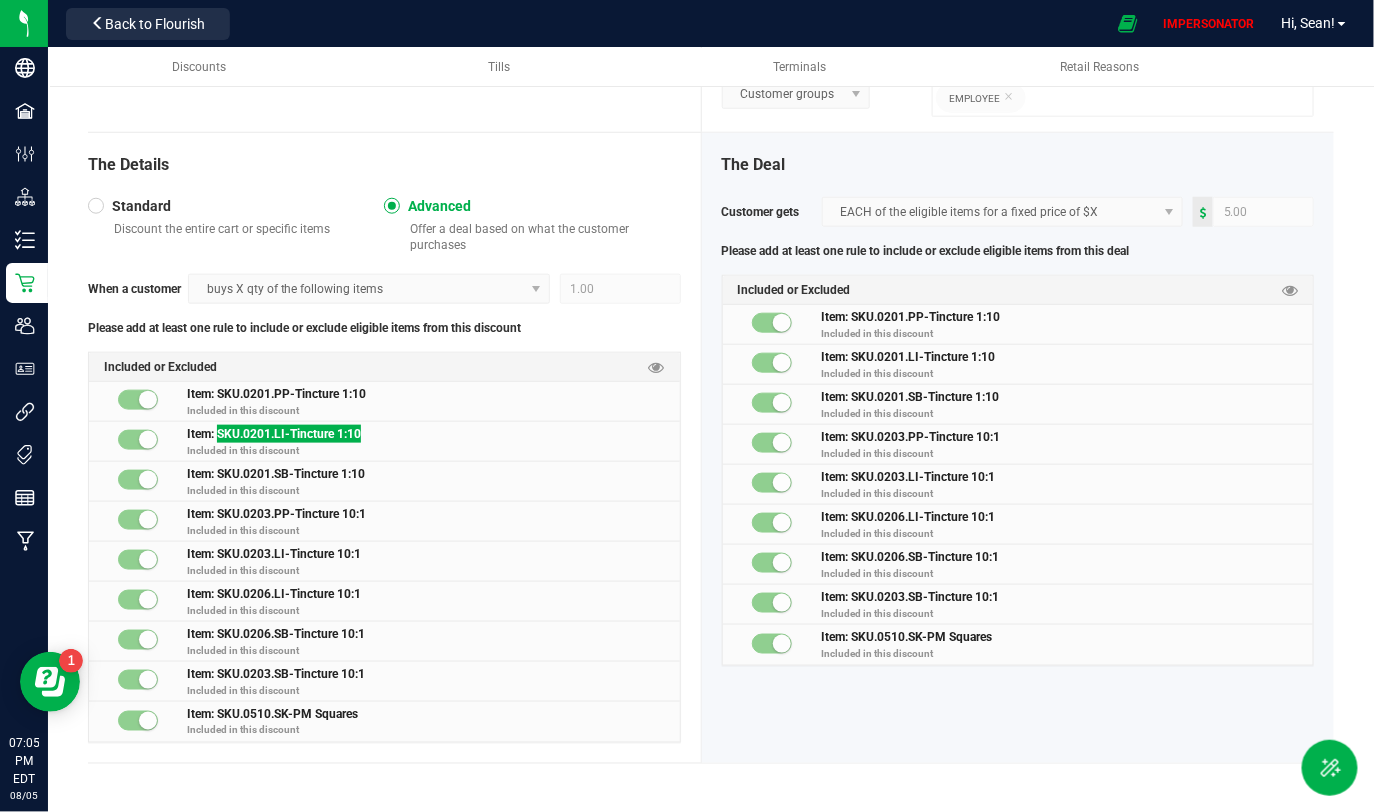 scroll, scrollTop: 575, scrollLeft: 0, axis: vertical 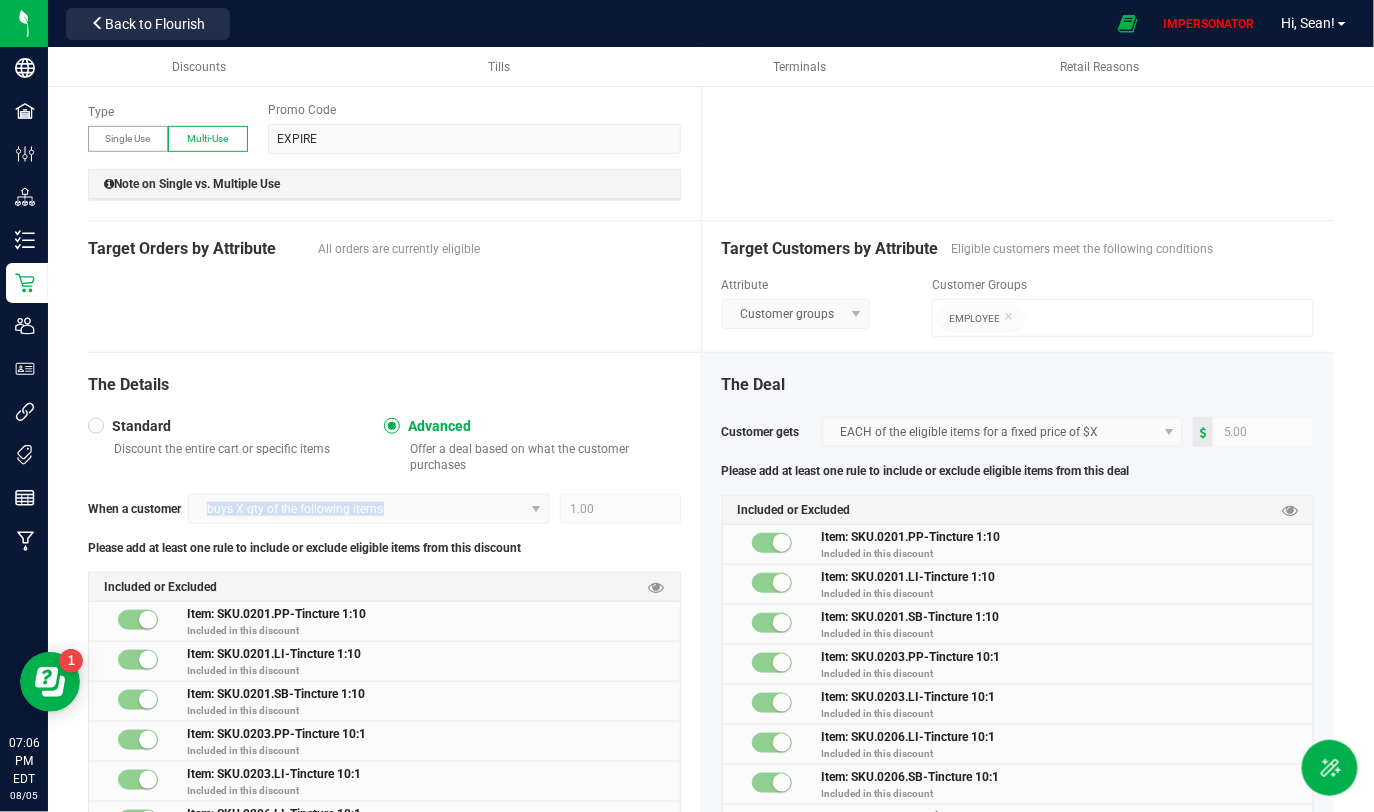 drag, startPoint x: 207, startPoint y: 509, endPoint x: 487, endPoint y: 503, distance: 280.06427 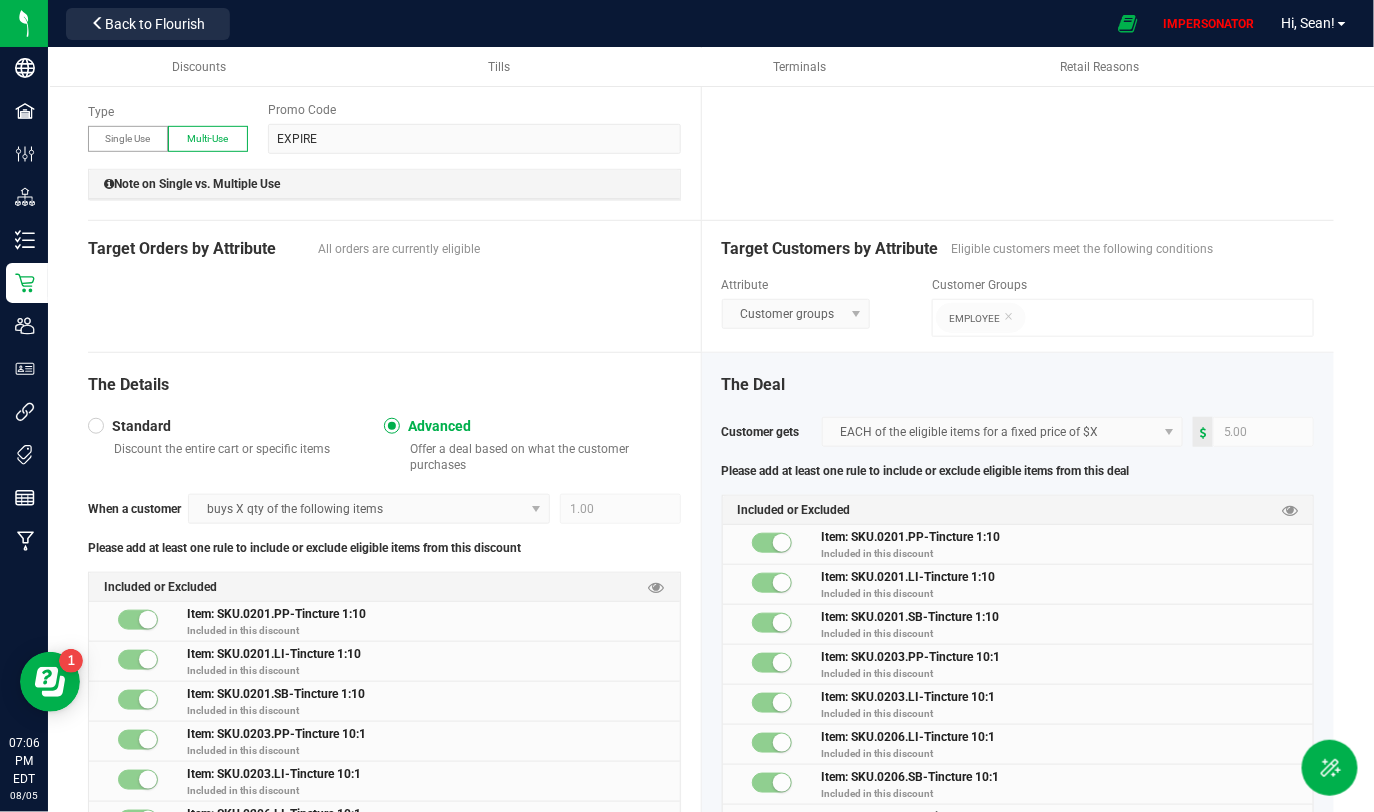 drag, startPoint x: 555, startPoint y: 507, endPoint x: 630, endPoint y: 507, distance: 75 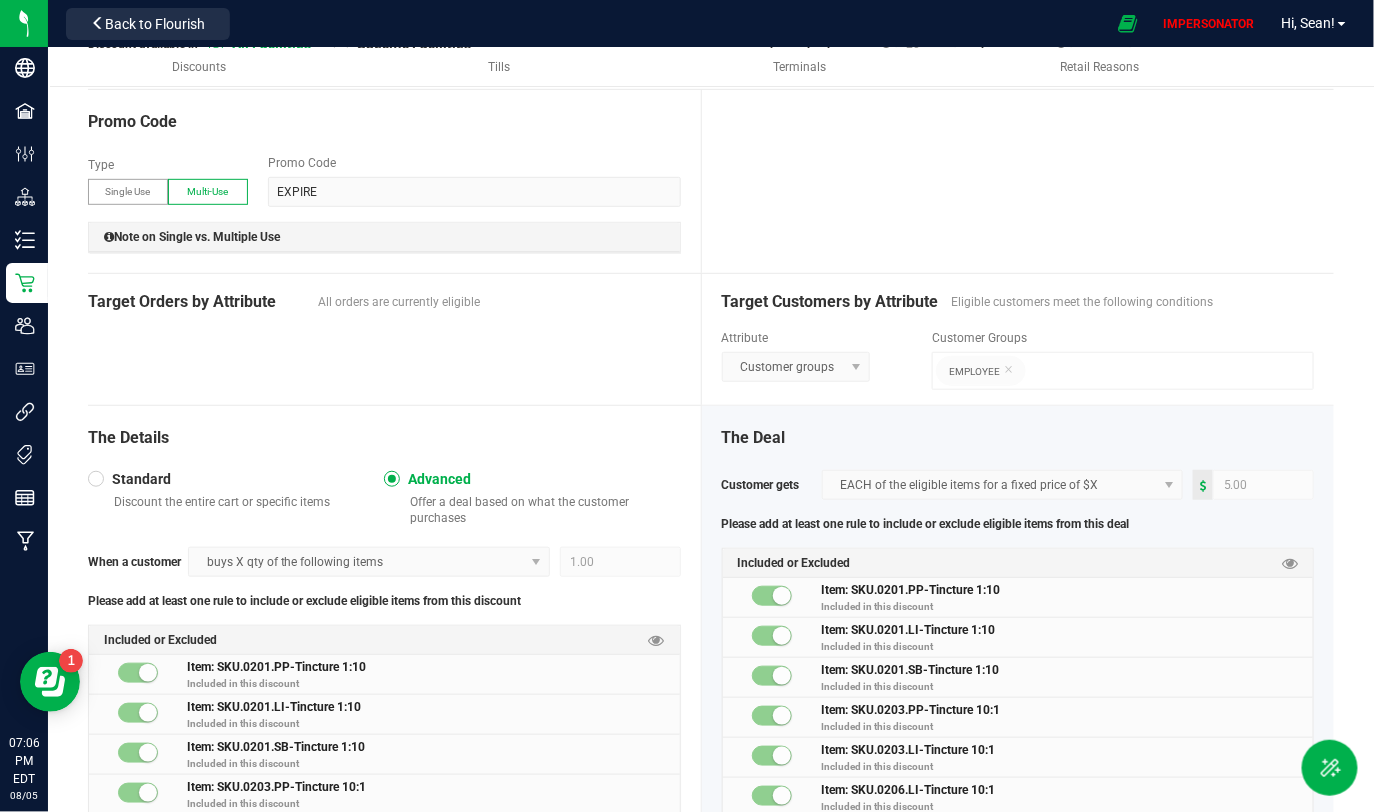 scroll, scrollTop: 320, scrollLeft: 0, axis: vertical 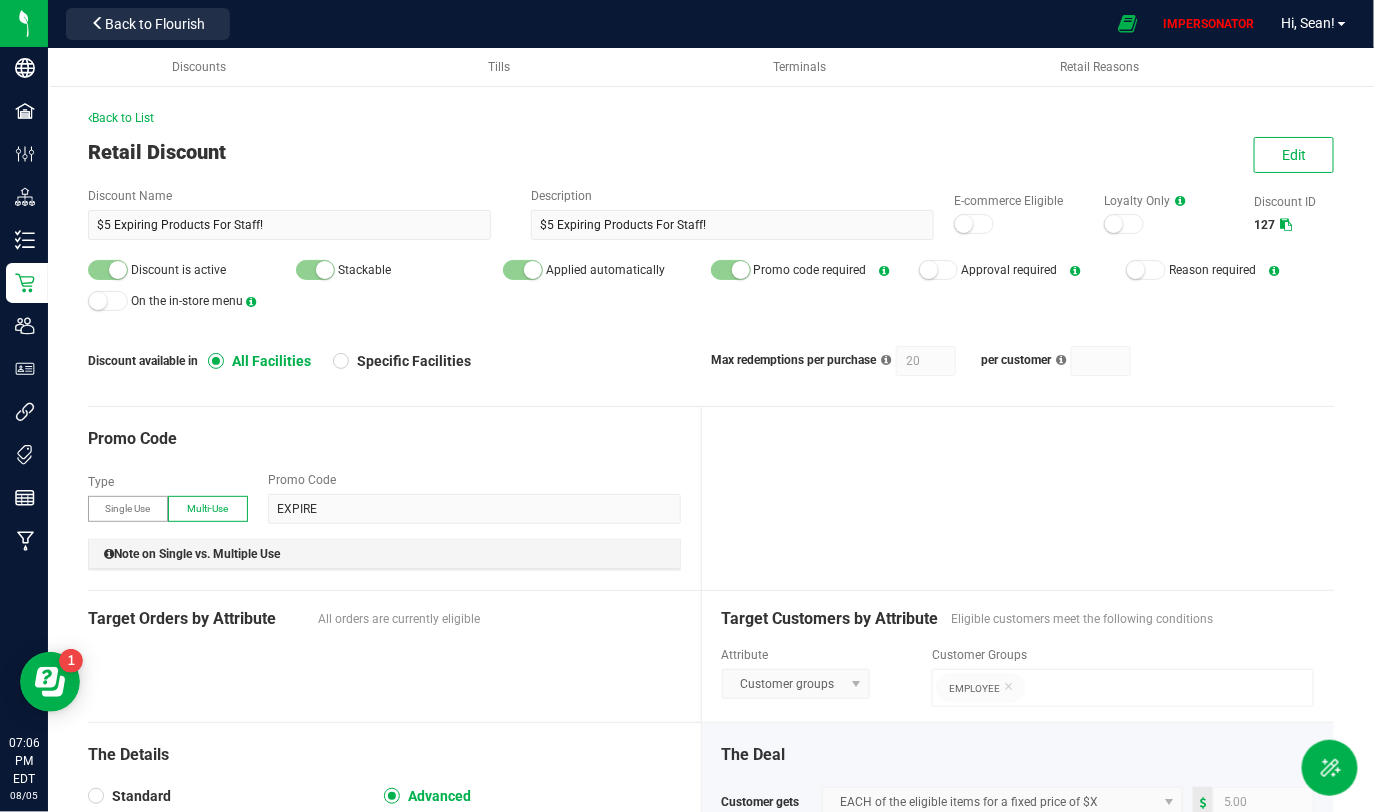 click on "Back to List   Retail Discount   Edit   Discount Name  $5 Expiring Products For Staff!  Description  $5 Expiring Products For Staff!  E-commerce Eligible   Loyalty Only   Discount ID   127   Discount is active   Stackable   Applied automatically   Promo code required   Approval required   Reason required   On the in-store menu   Discount available in   All Facilities   Specific Facilities   Max redemptions per purchase  20  per customer   Promo Code   Type   Single Use   Multi-Use   Promo Code   EXPIRE  Note on Single vs. Multiple Use  Multi-use  promo codes can be redeemed by multiple customers, multiple times.   For  single-use  promo codes, you supply a promo code prefix and Flourish will generate a batch of unique codes that begin with that prefix. Flourish tracks when they've been redeemed, and only a single redemption is allowed per code.   The option to generate the batch of unique codes will only appear  after  Target Orders by Attribute   All orders are currently eligible   Attribute  Employee 1.00" at bounding box center (711, 746) 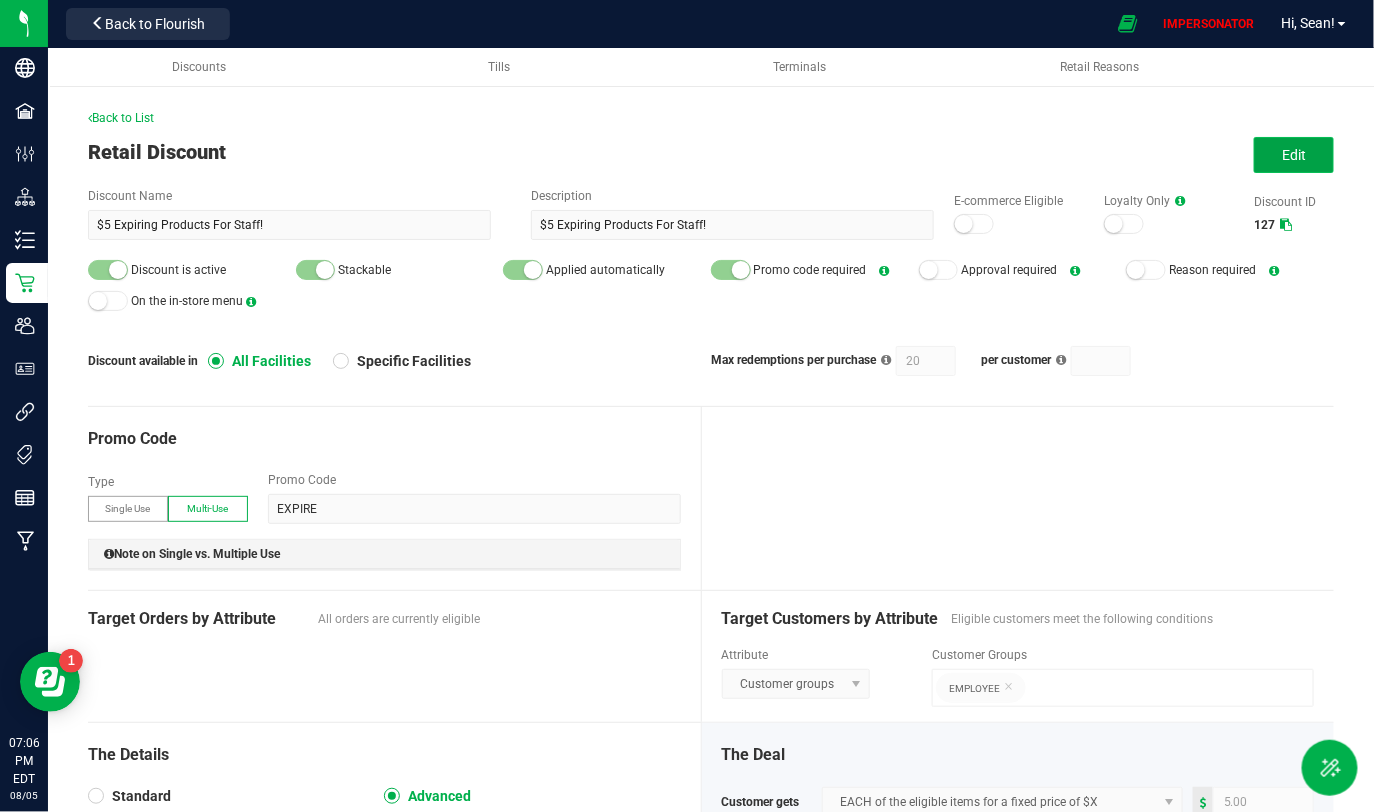 click on "Edit" at bounding box center [1294, 155] 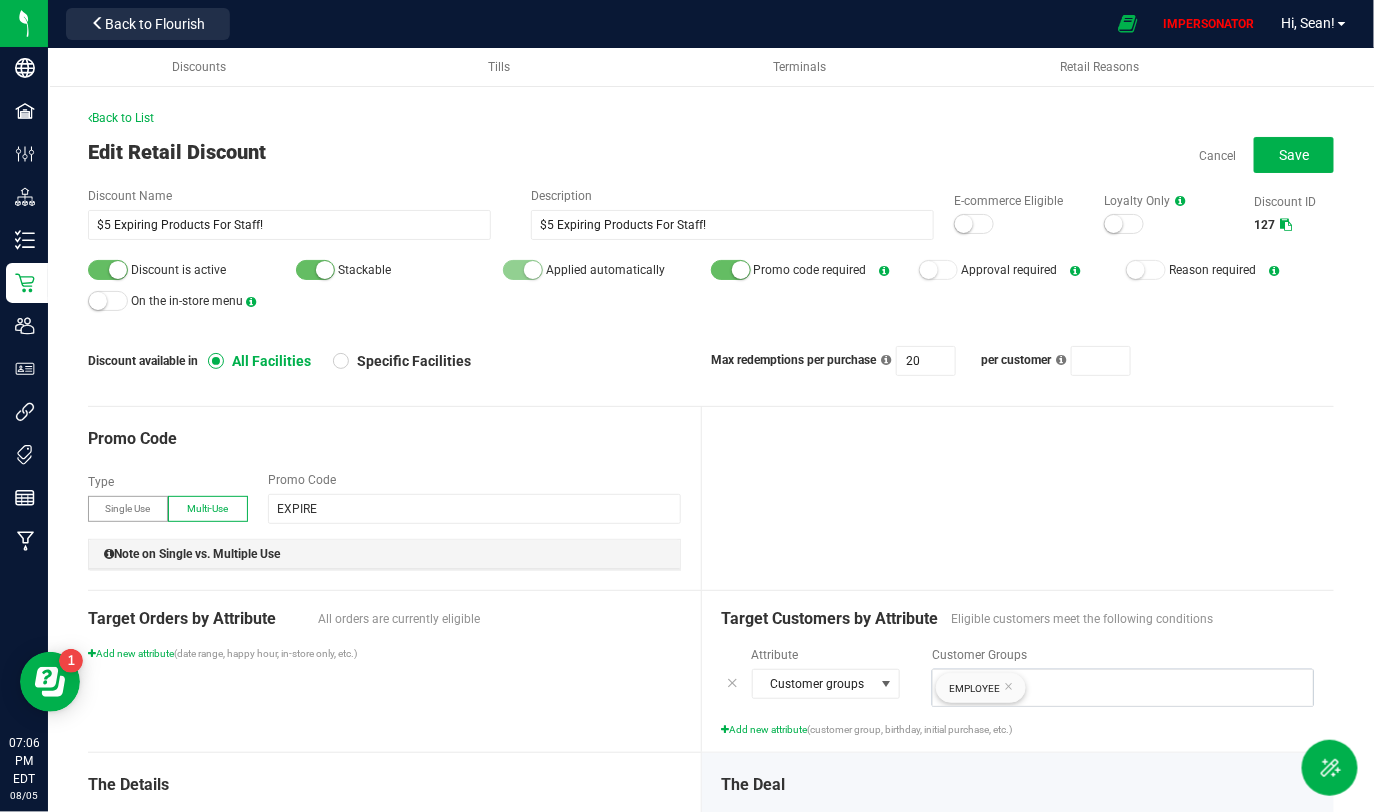 scroll, scrollTop: 665, scrollLeft: 0, axis: vertical 